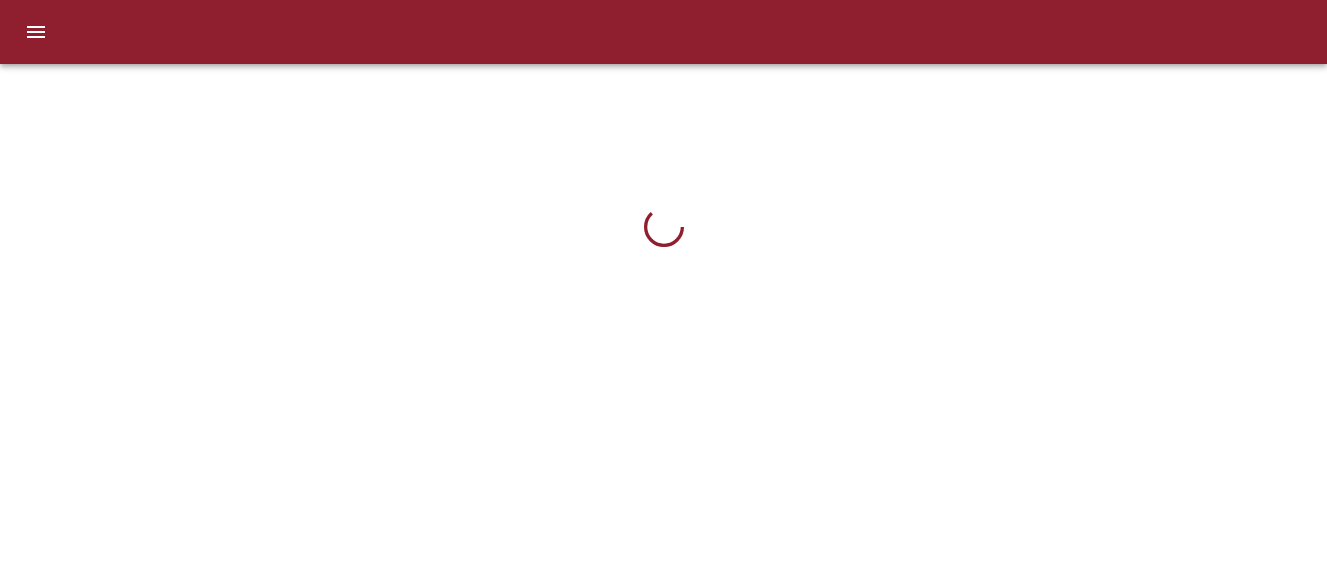 scroll, scrollTop: 0, scrollLeft: 0, axis: both 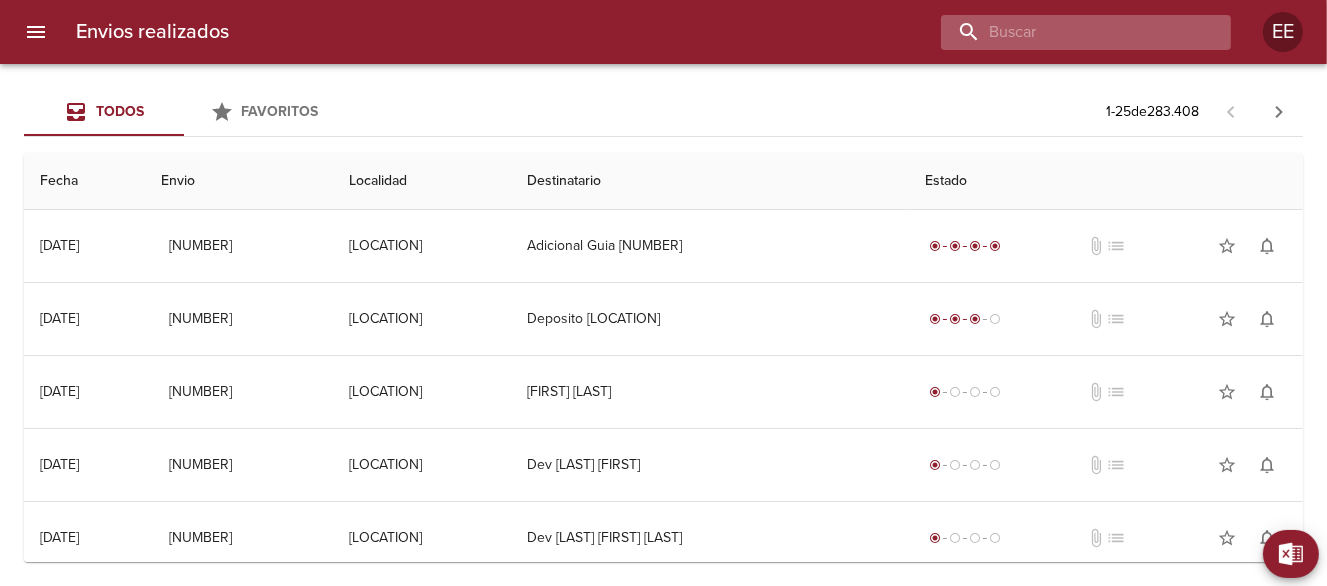 click at bounding box center [1069, 32] 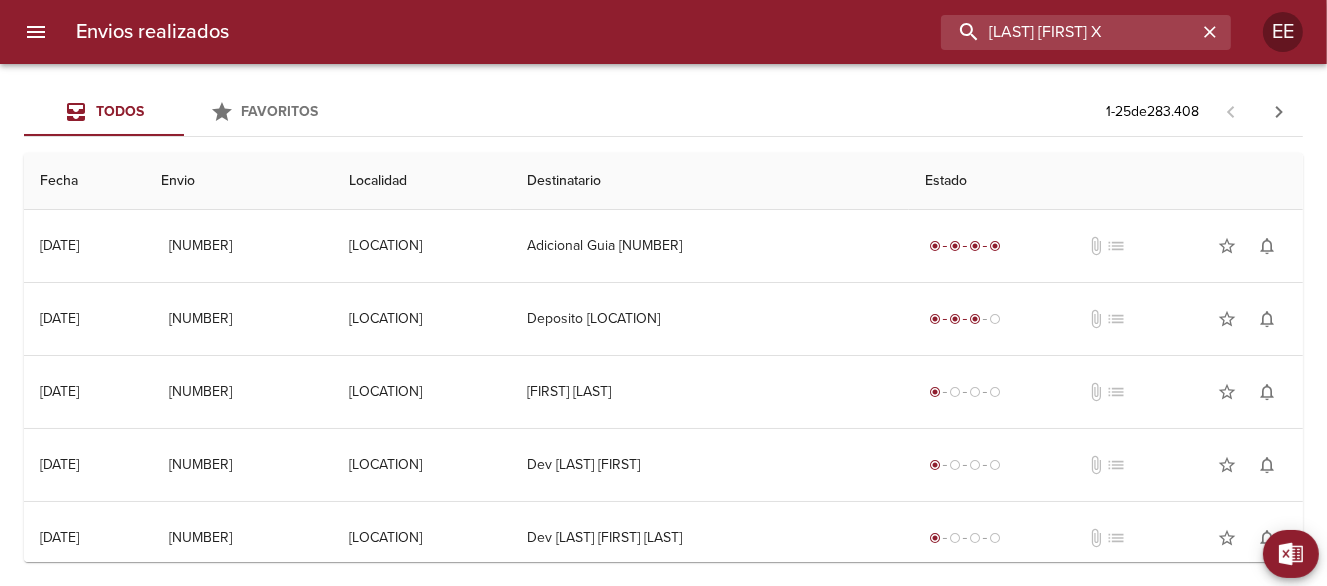 type on "[LAST] [FIRST] X" 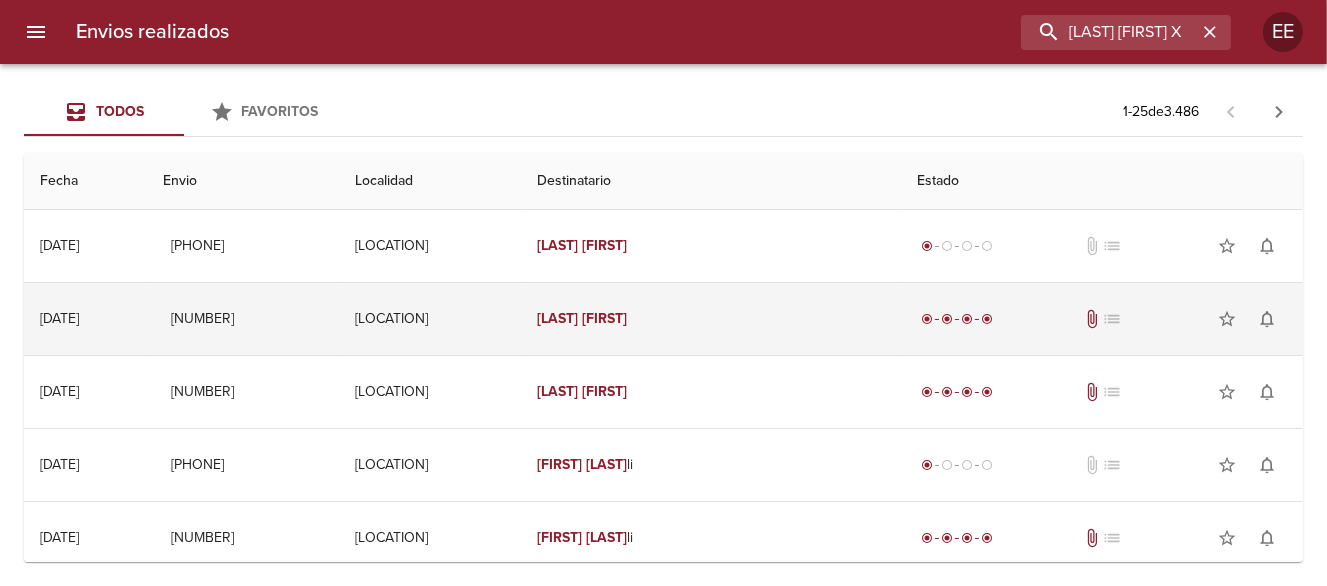 click on "[FIRST]" at bounding box center [604, 318] 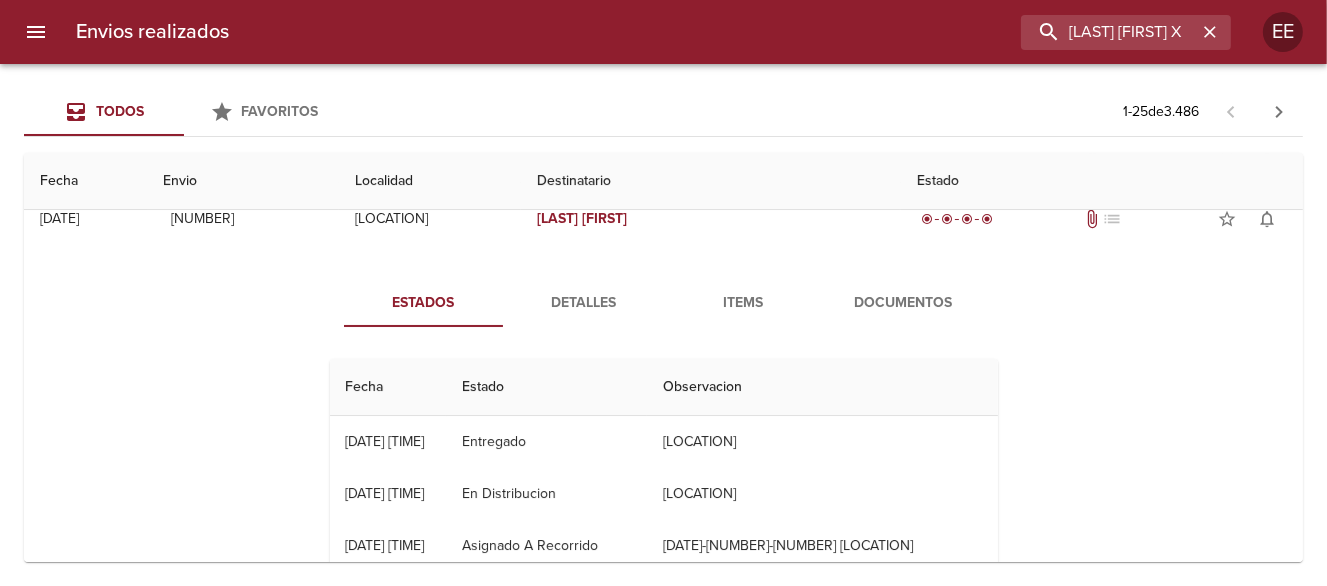 scroll, scrollTop: 200, scrollLeft: 0, axis: vertical 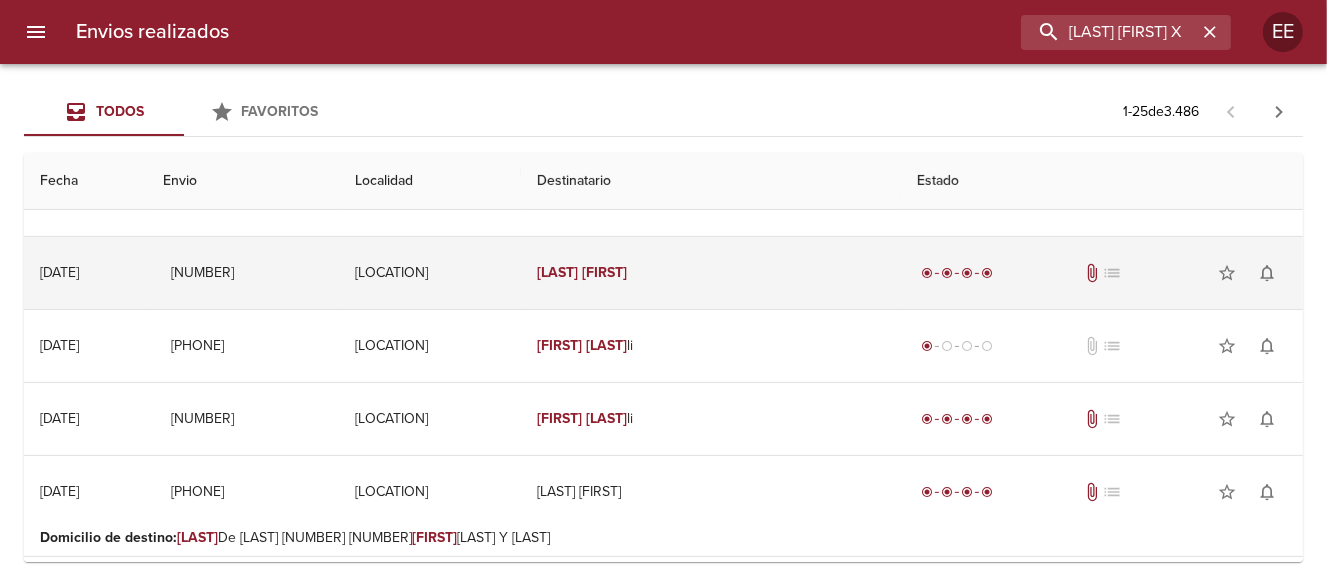 click on "[FIRST]" at bounding box center [604, 272] 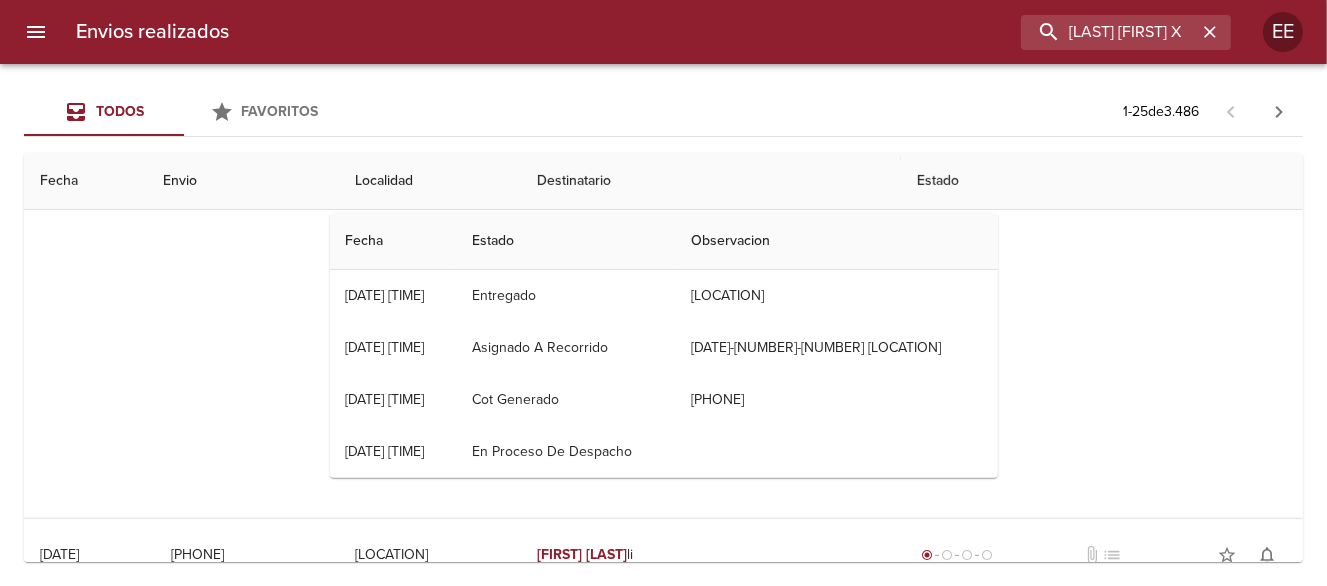scroll, scrollTop: 731, scrollLeft: 0, axis: vertical 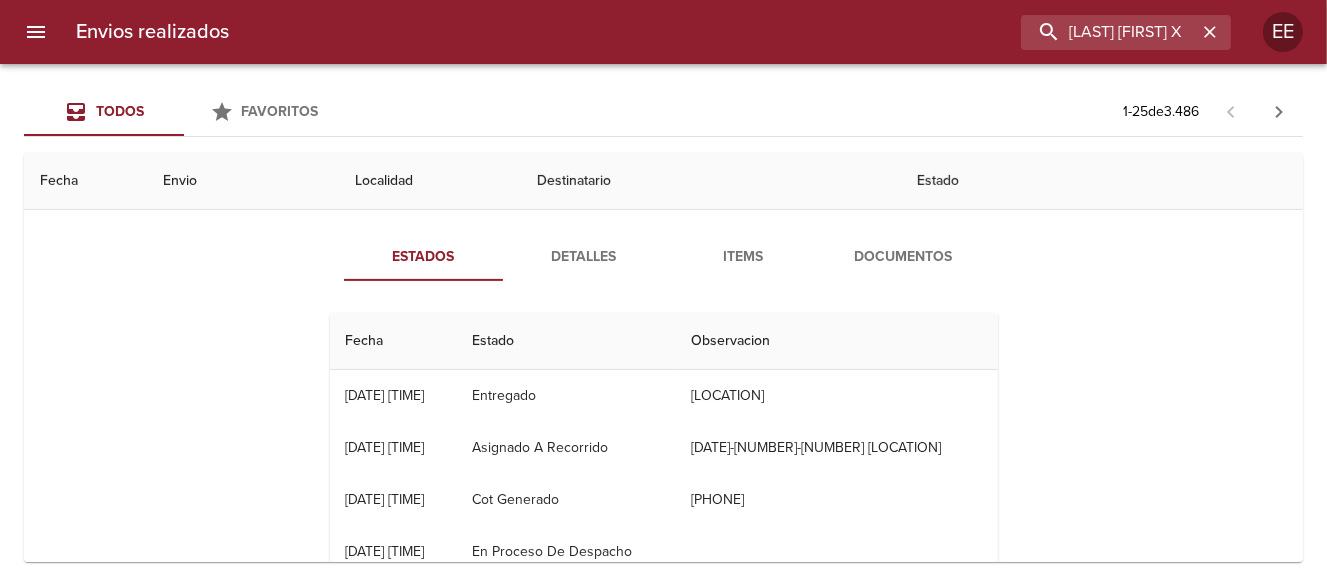 click on "Detalles" at bounding box center (584, 257) 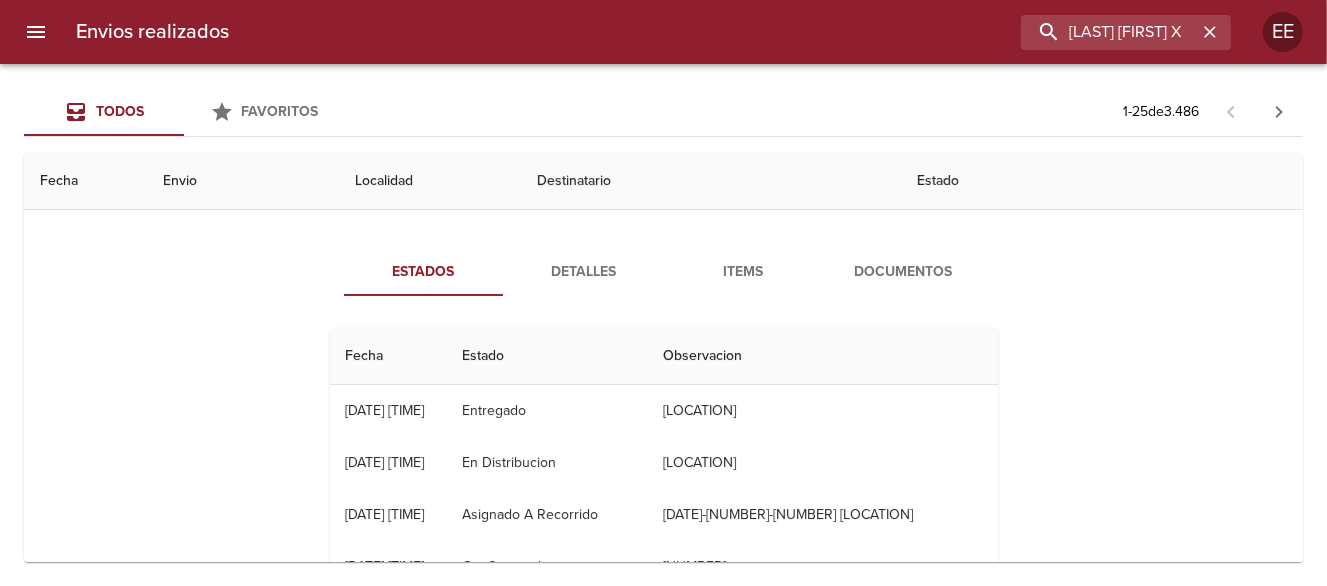 scroll, scrollTop: 31, scrollLeft: 0, axis: vertical 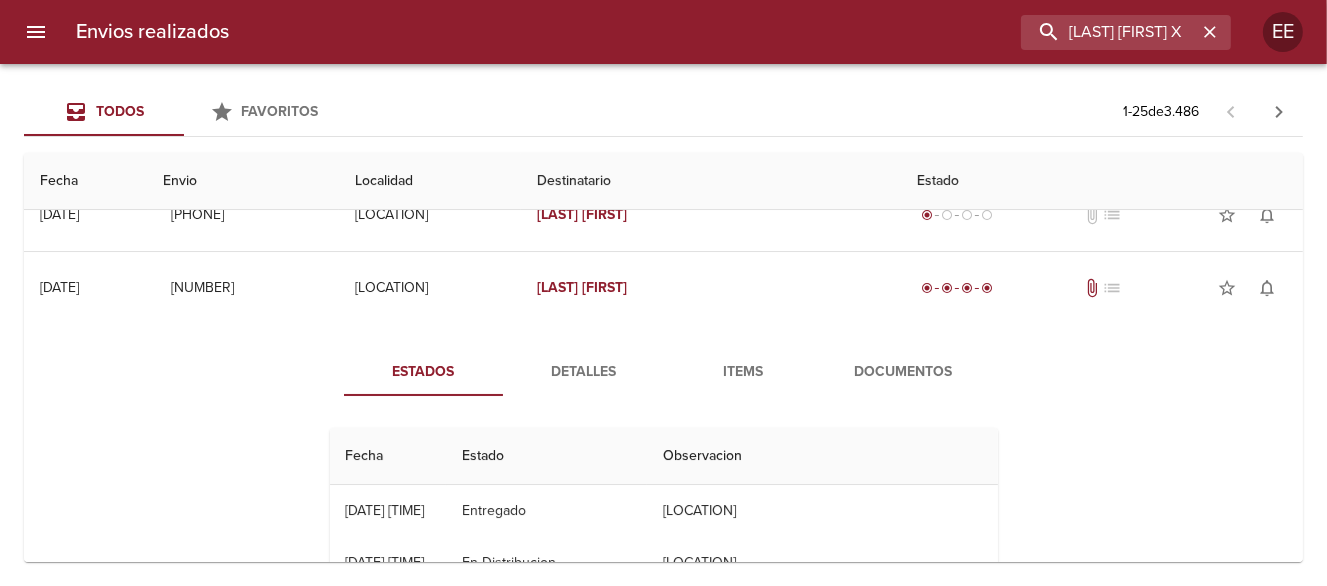 click on "Detalles" at bounding box center [584, 372] 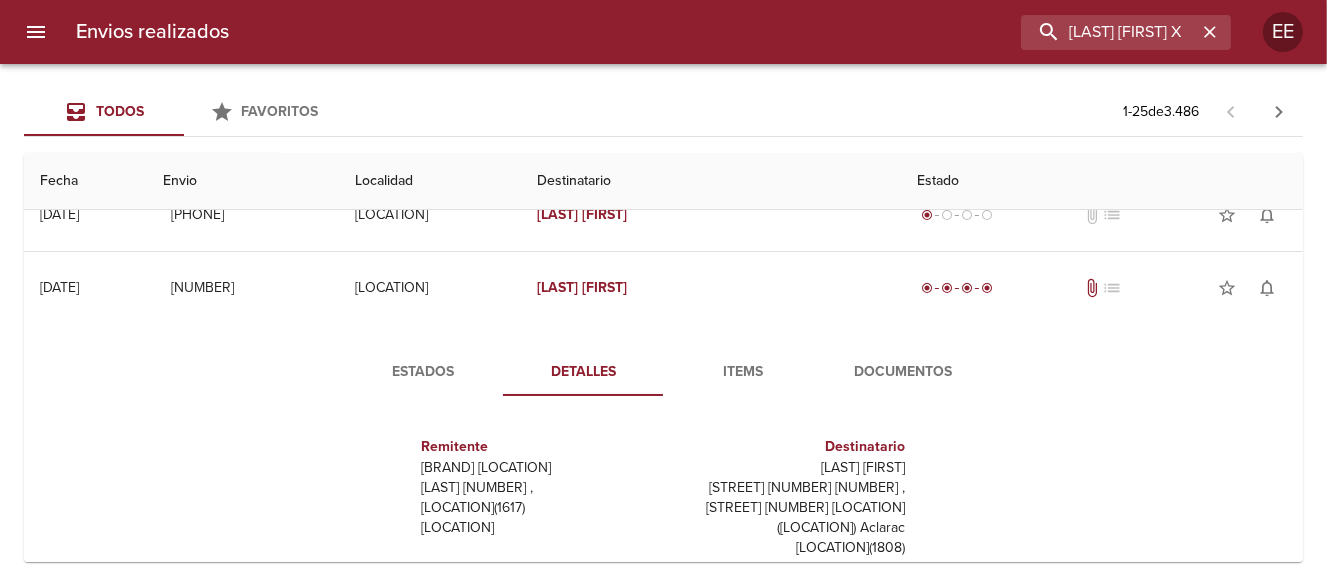 scroll, scrollTop: 131, scrollLeft: 0, axis: vertical 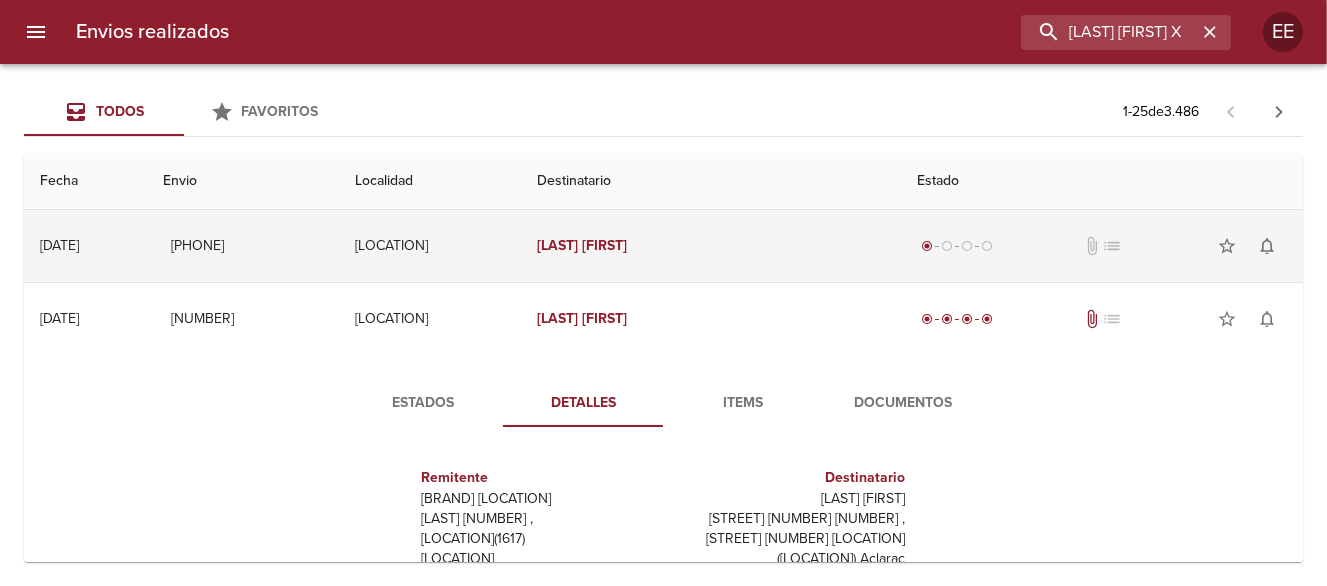 click on "[FIRST]" at bounding box center (604, 245) 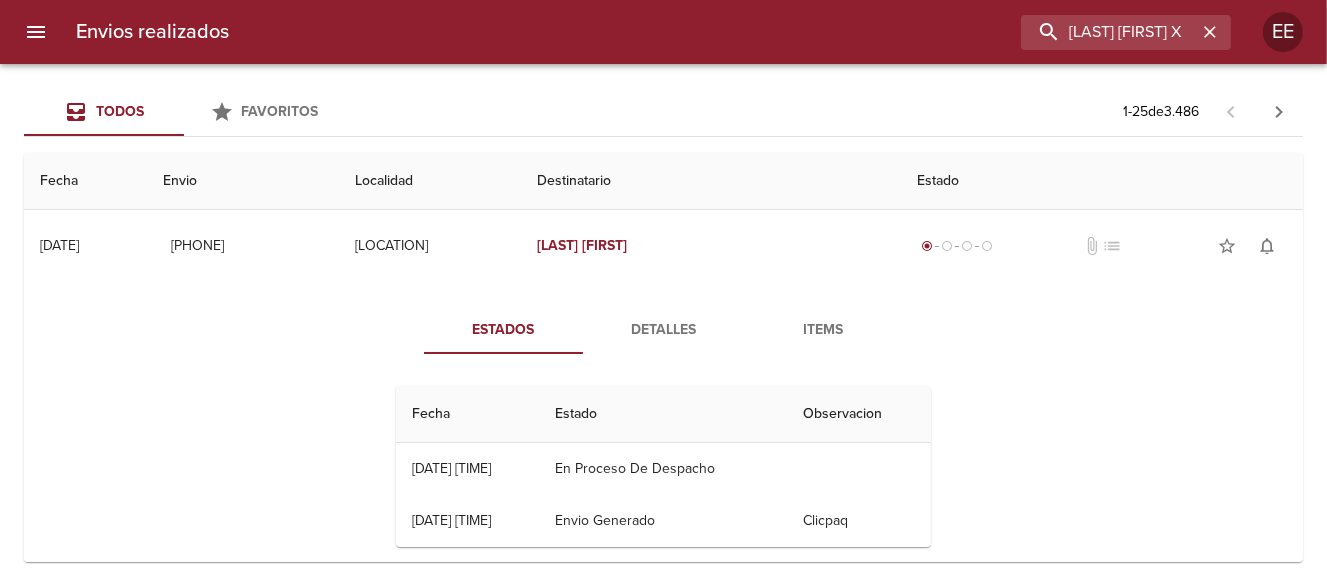 scroll, scrollTop: 100, scrollLeft: 0, axis: vertical 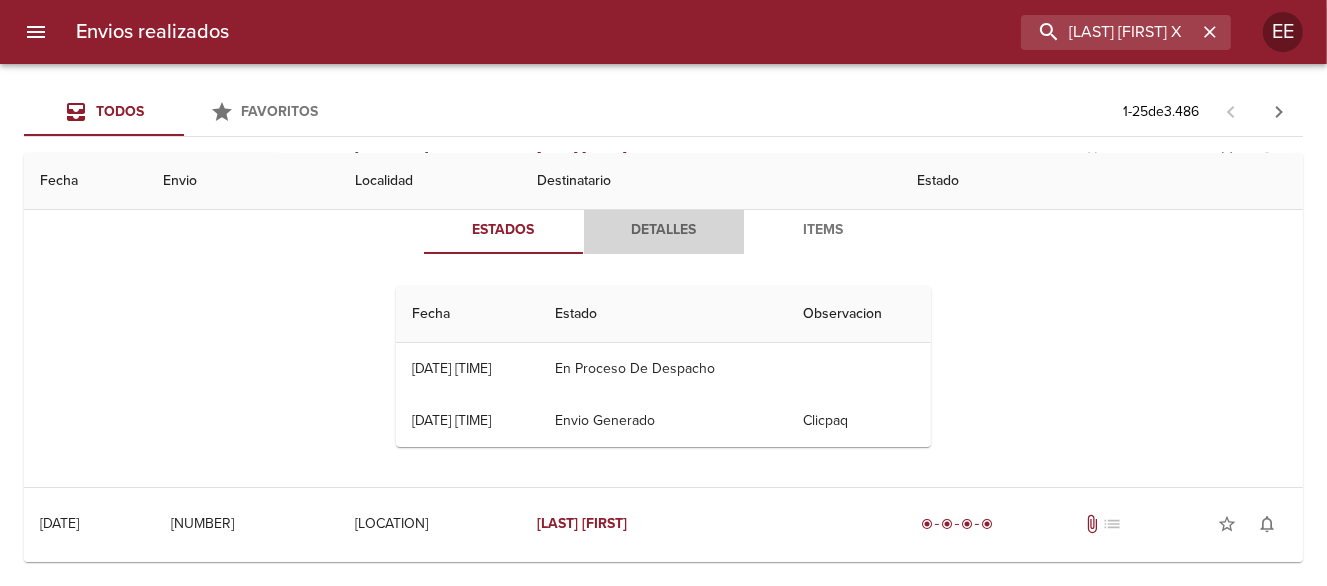 click on "Detalles" at bounding box center [664, 230] 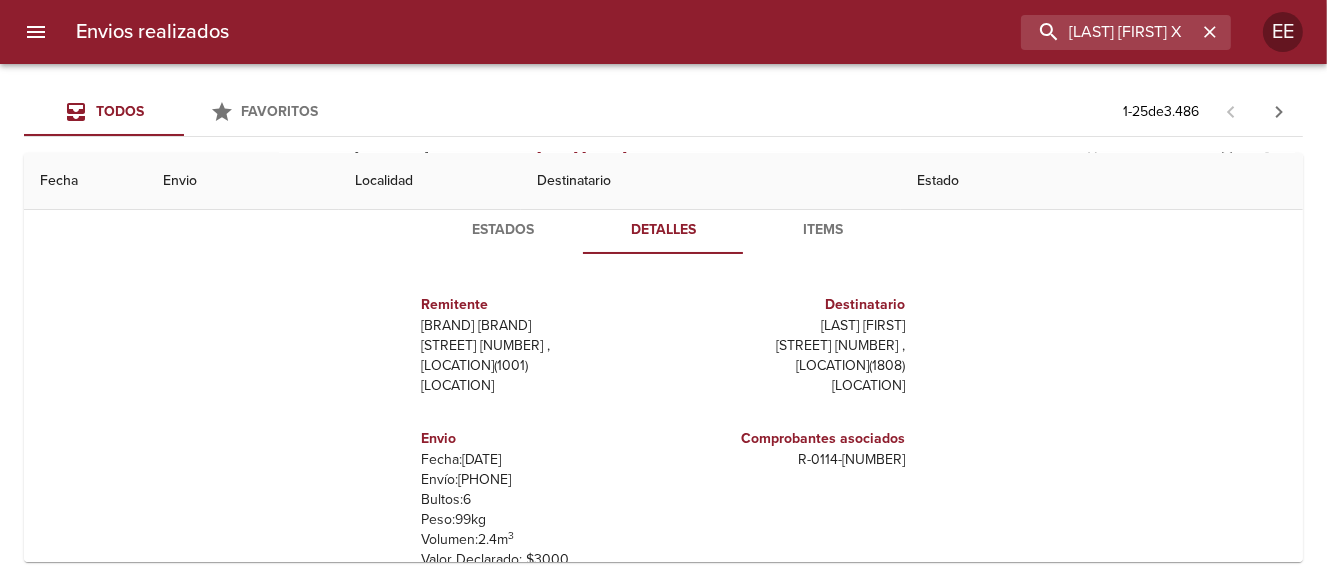 scroll, scrollTop: 9, scrollLeft: 0, axis: vertical 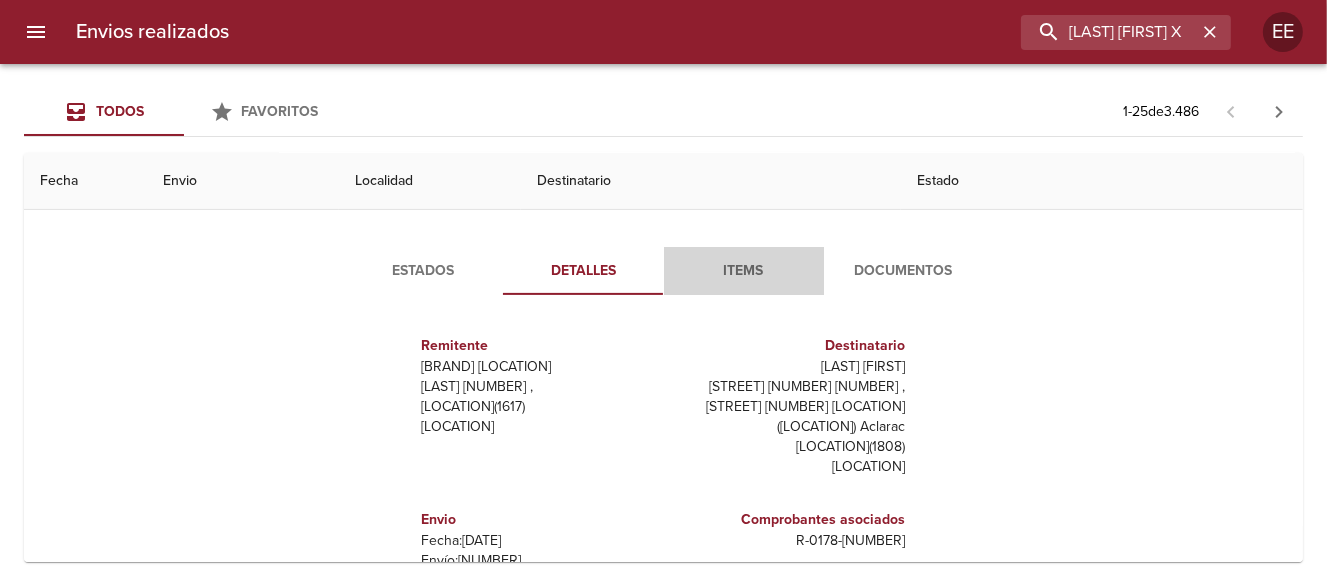 click on "Items" at bounding box center [744, 271] 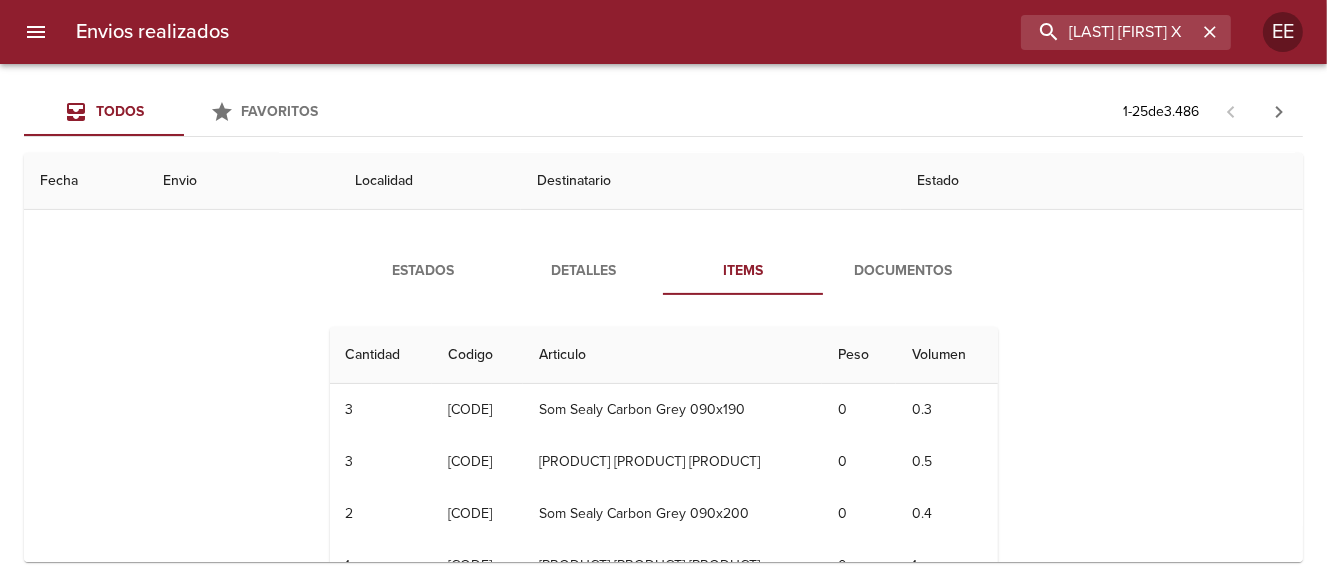 scroll, scrollTop: 544, scrollLeft: 0, axis: vertical 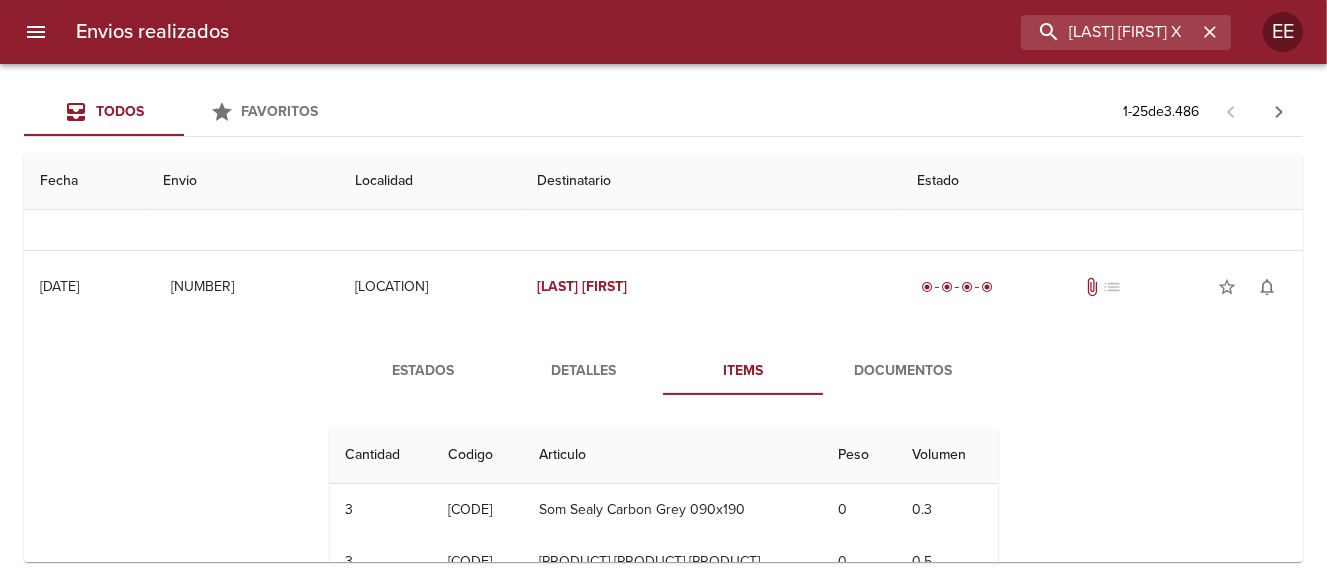 click on "Documentos" at bounding box center [904, 371] 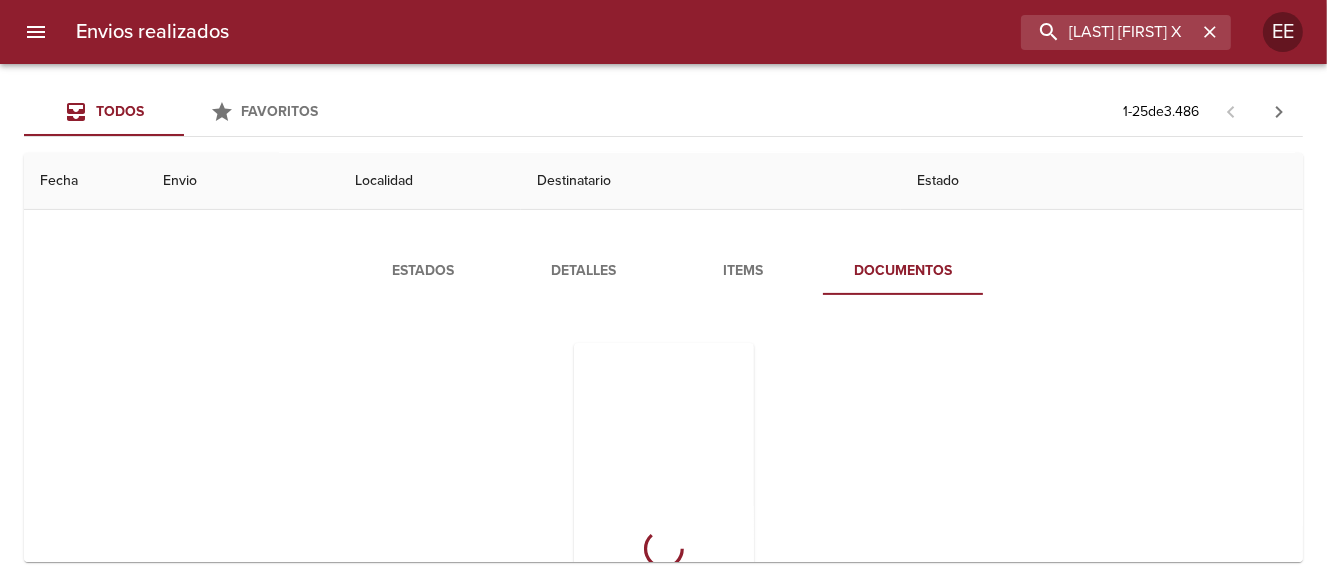 scroll, scrollTop: 544, scrollLeft: 0, axis: vertical 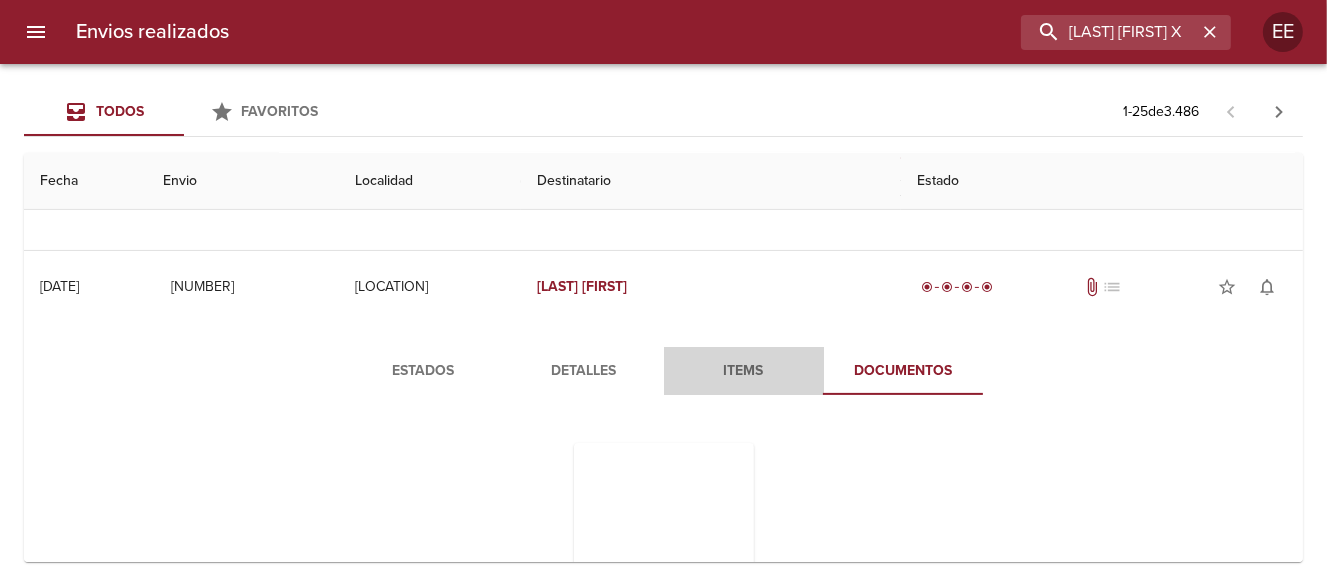 click on "Items" at bounding box center [744, 371] 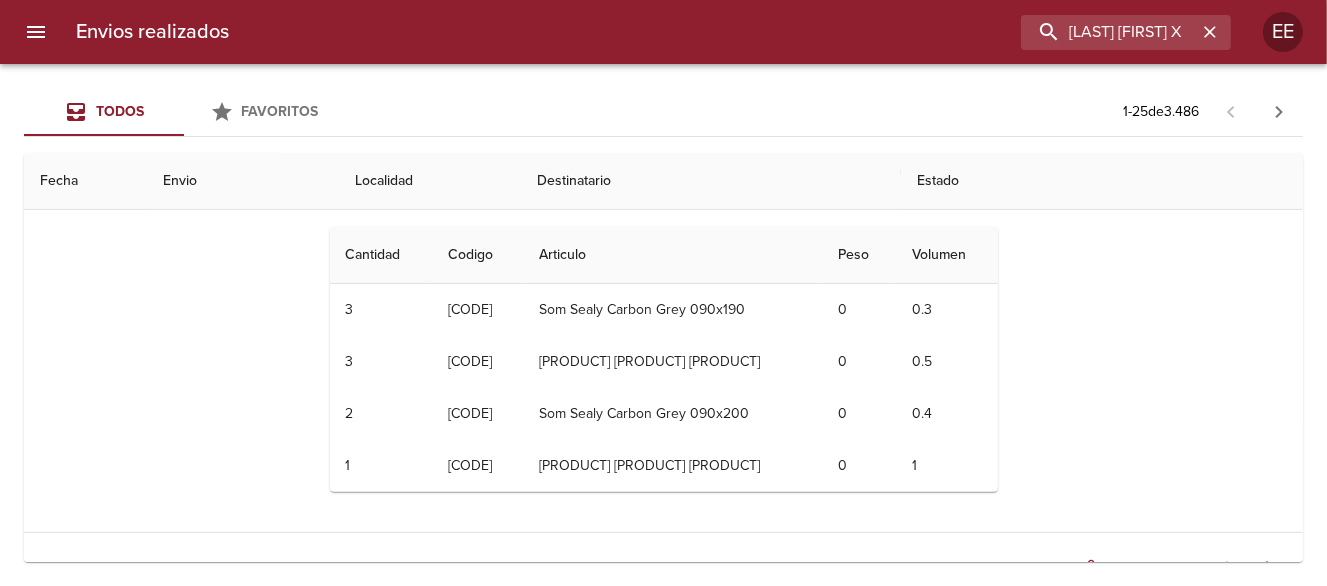 scroll, scrollTop: 644, scrollLeft: 0, axis: vertical 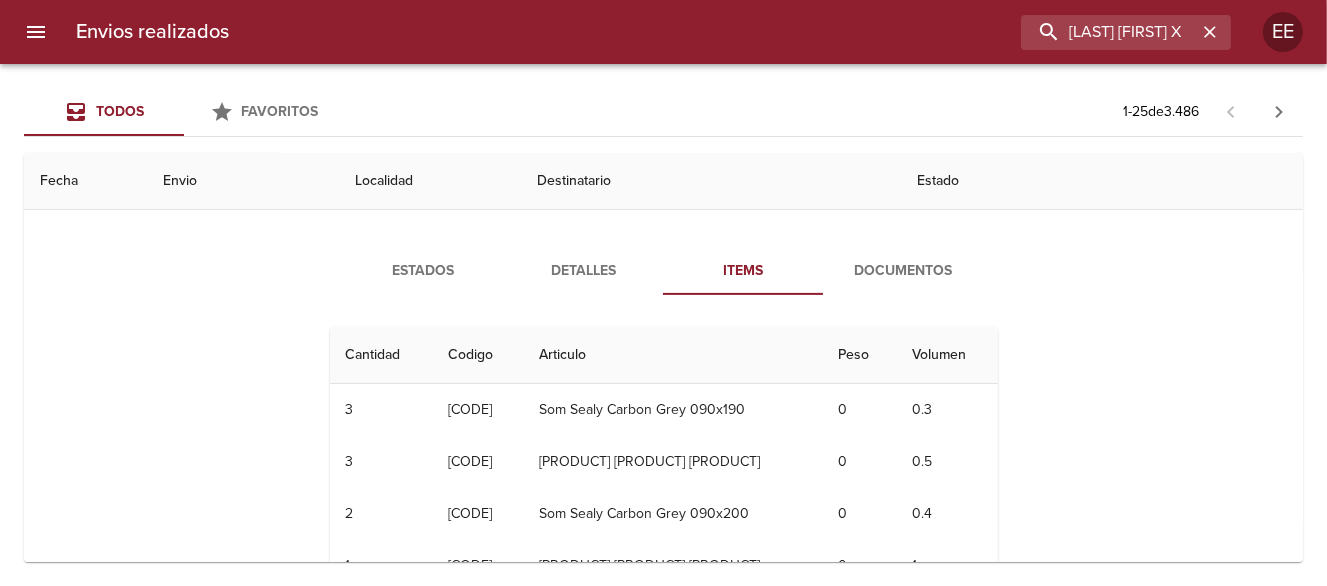 click on "Documentos" at bounding box center [904, 271] 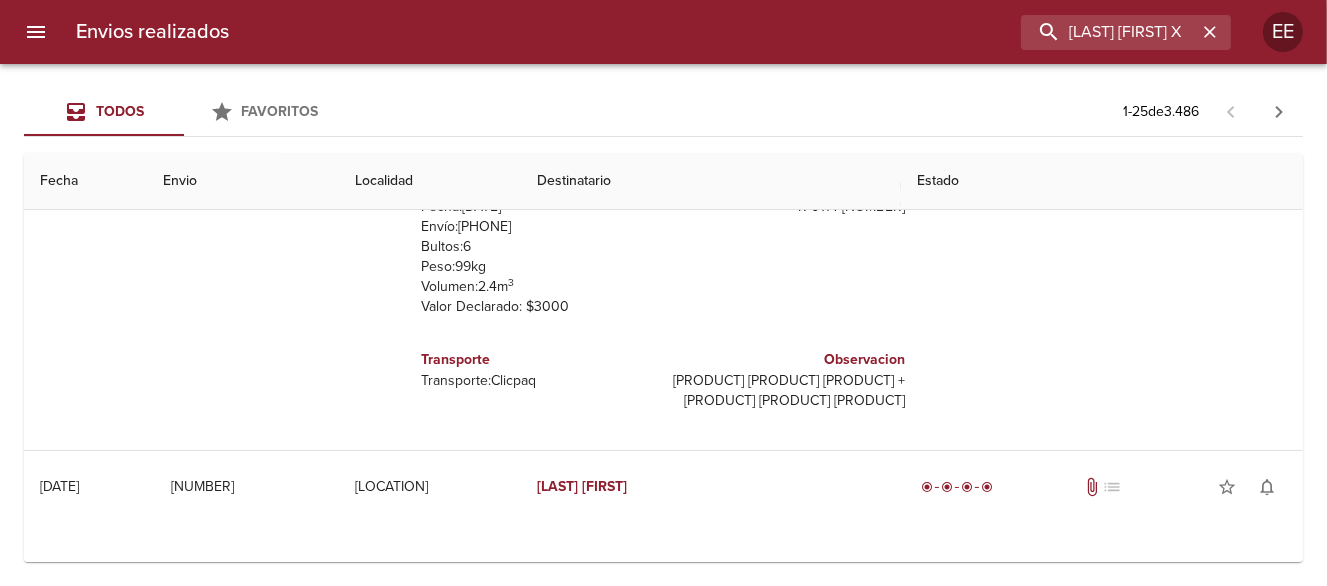 scroll, scrollTop: 0, scrollLeft: 0, axis: both 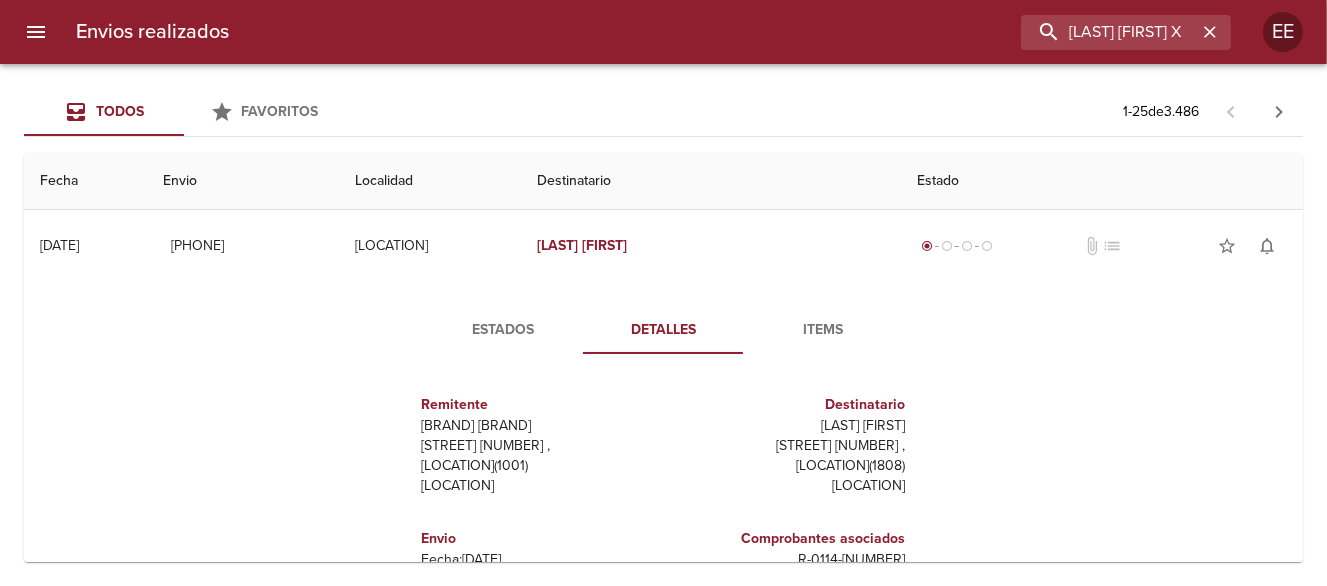 click on "Estados" at bounding box center (504, 330) 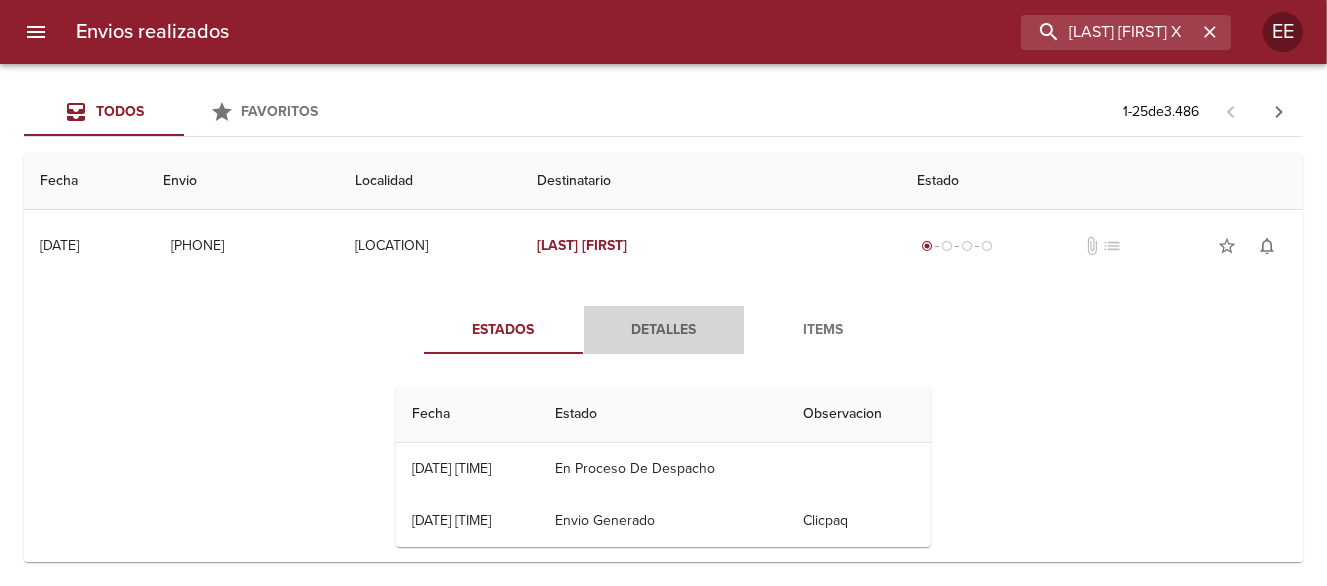 click on "Detalles" at bounding box center [664, 330] 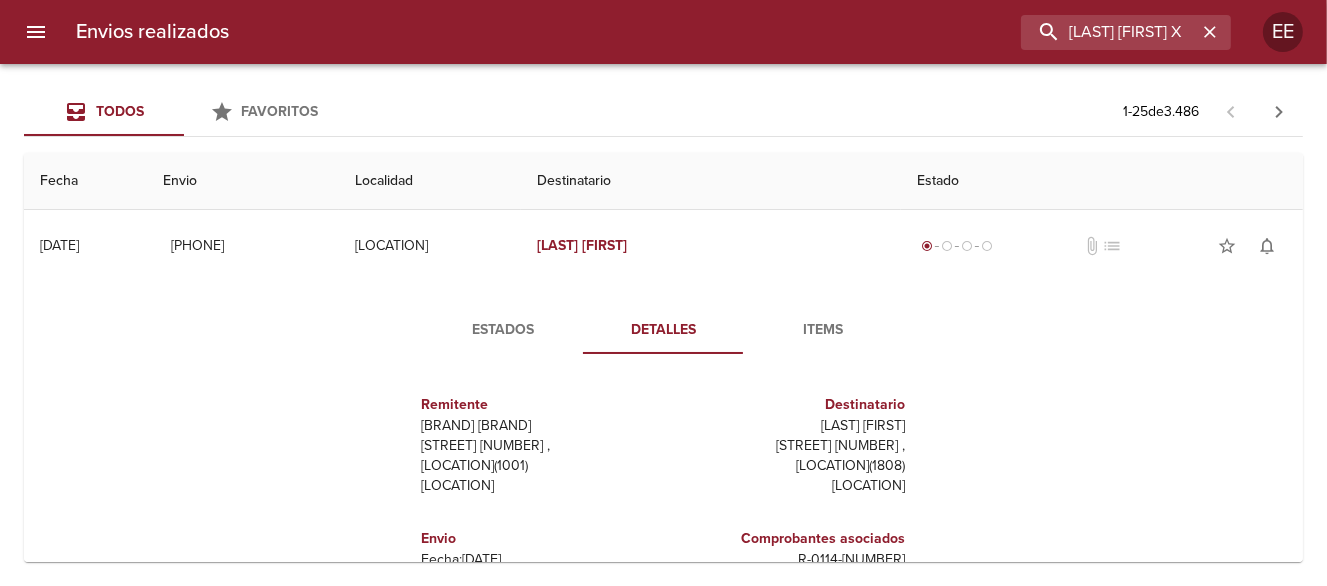 scroll, scrollTop: 9, scrollLeft: 0, axis: vertical 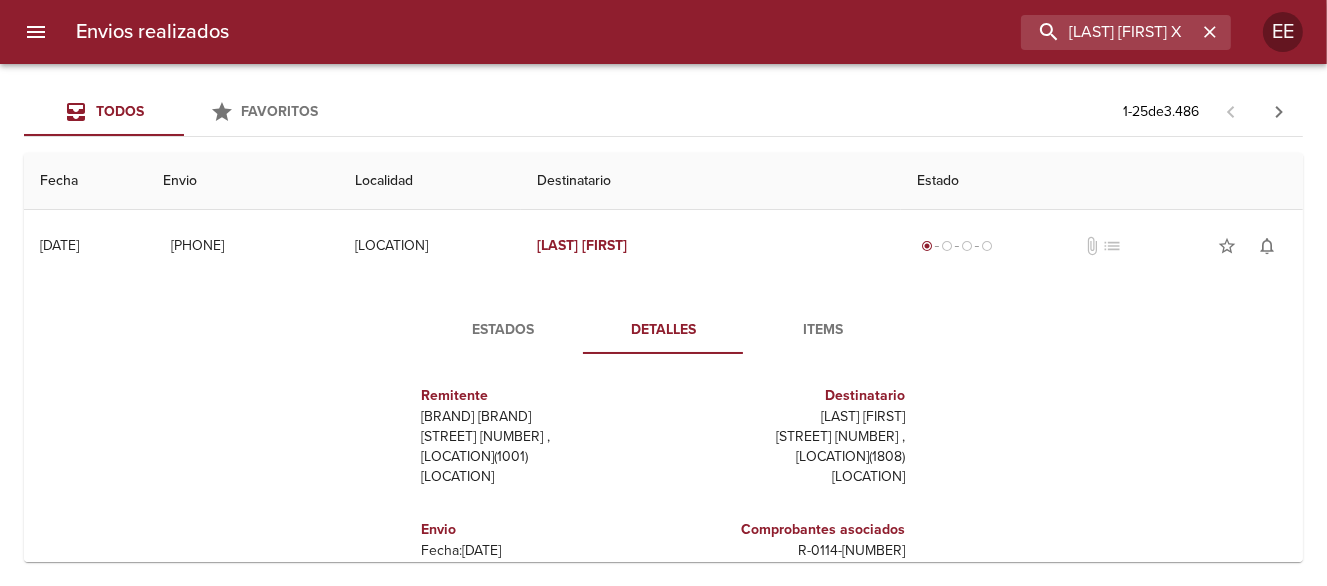click on "Items" at bounding box center [824, 330] 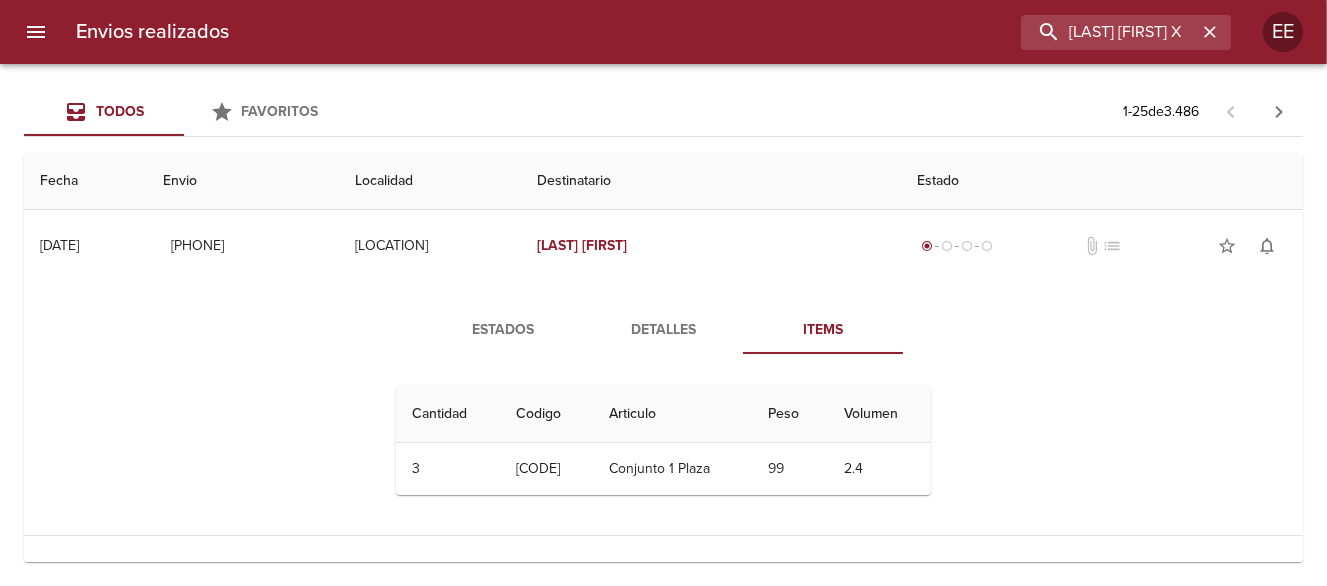 click on "Detalles" at bounding box center (664, 330) 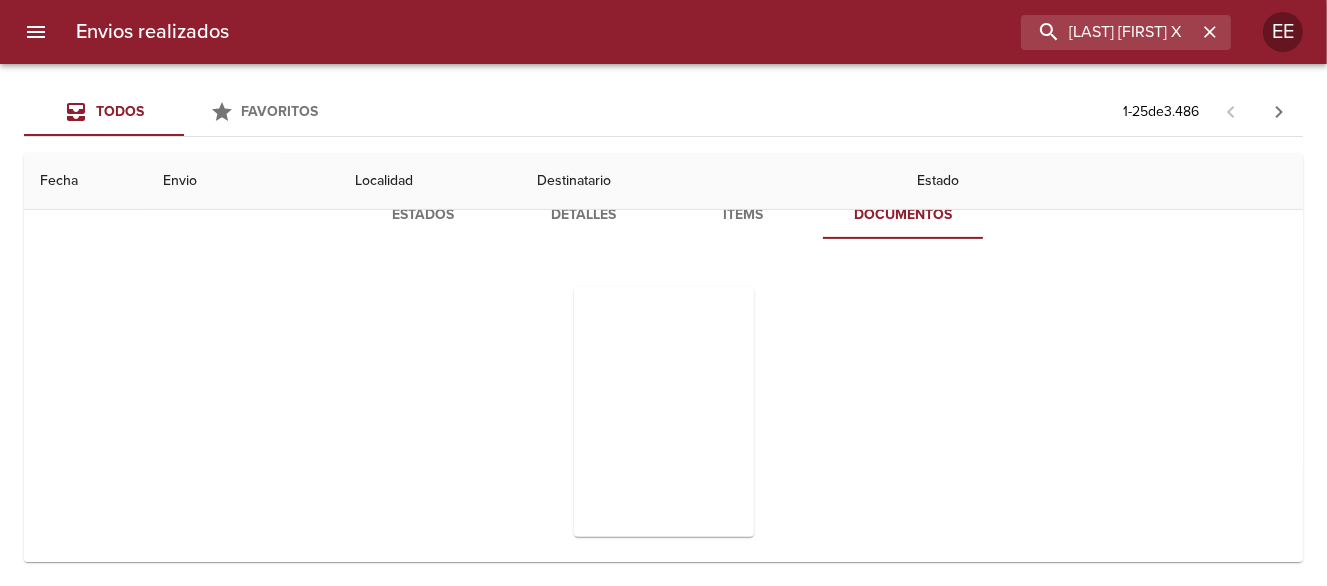 scroll, scrollTop: 800, scrollLeft: 0, axis: vertical 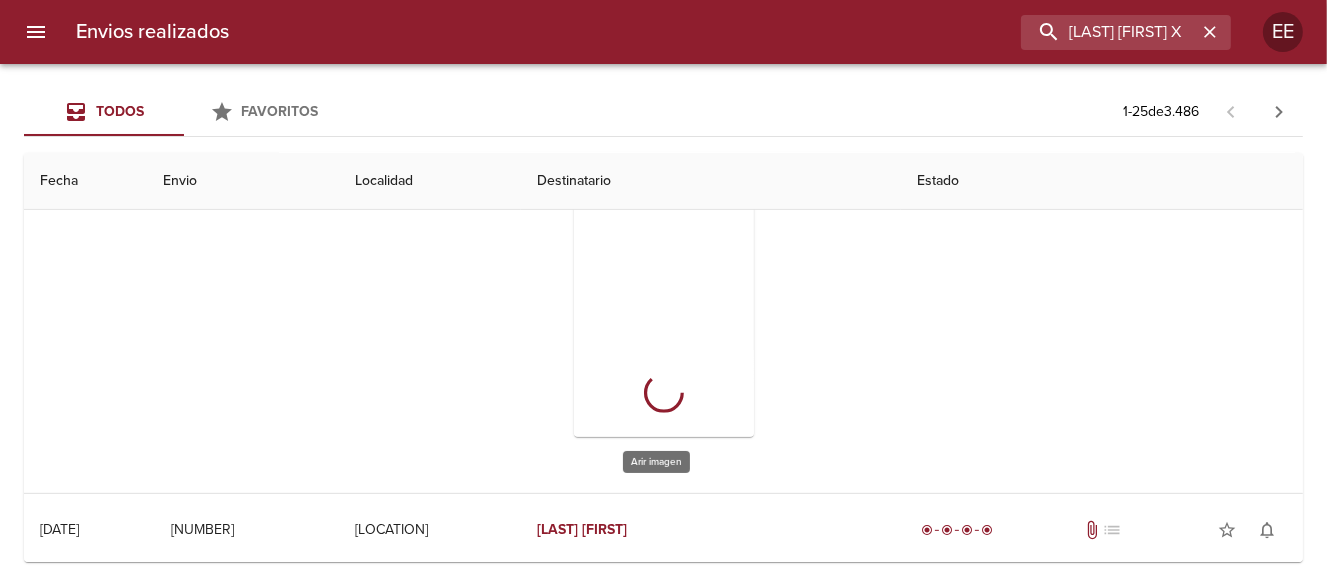 click at bounding box center [664, 312] 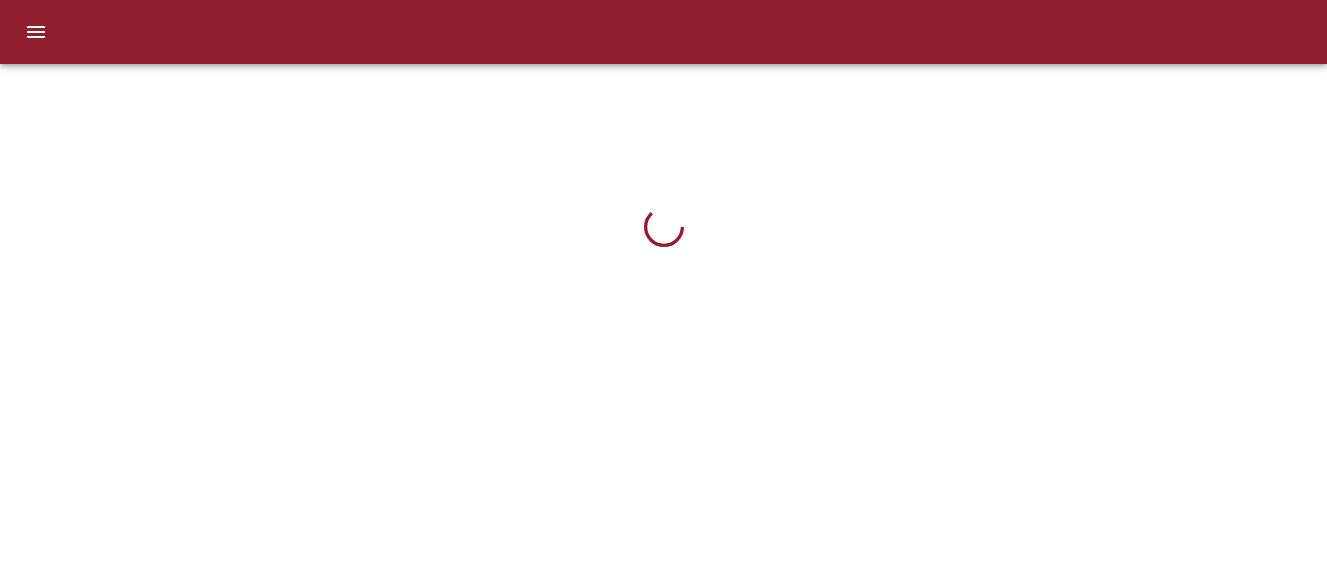 scroll, scrollTop: 0, scrollLeft: 0, axis: both 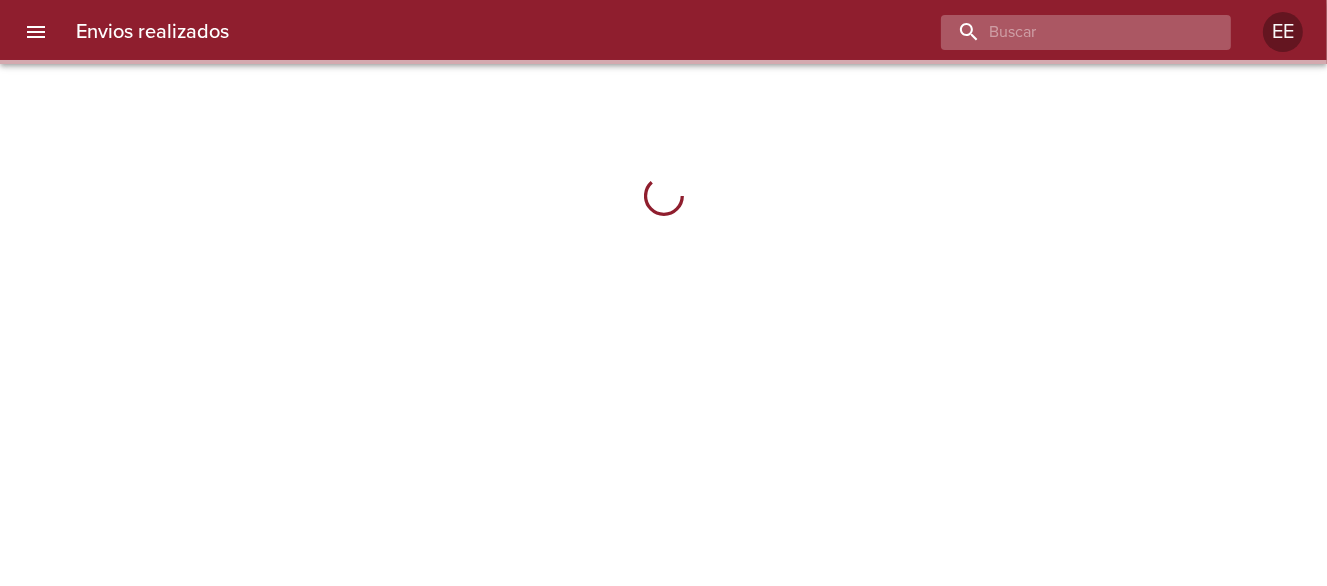 click at bounding box center [1069, 32] 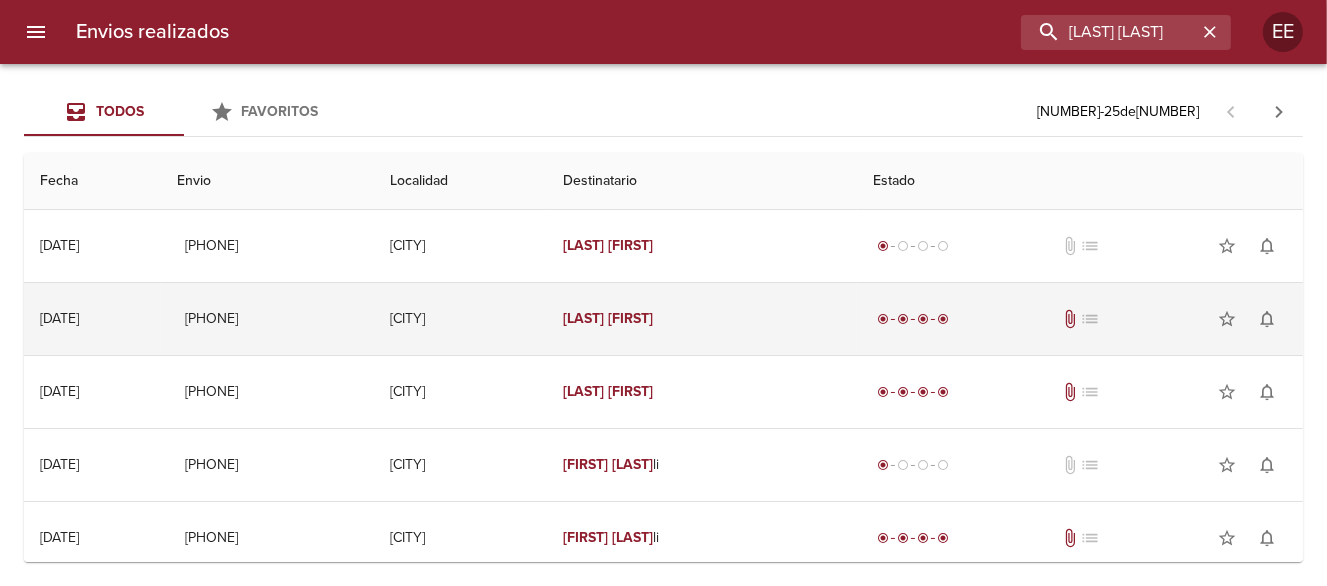 click on "[FIRST]" at bounding box center [630, 318] 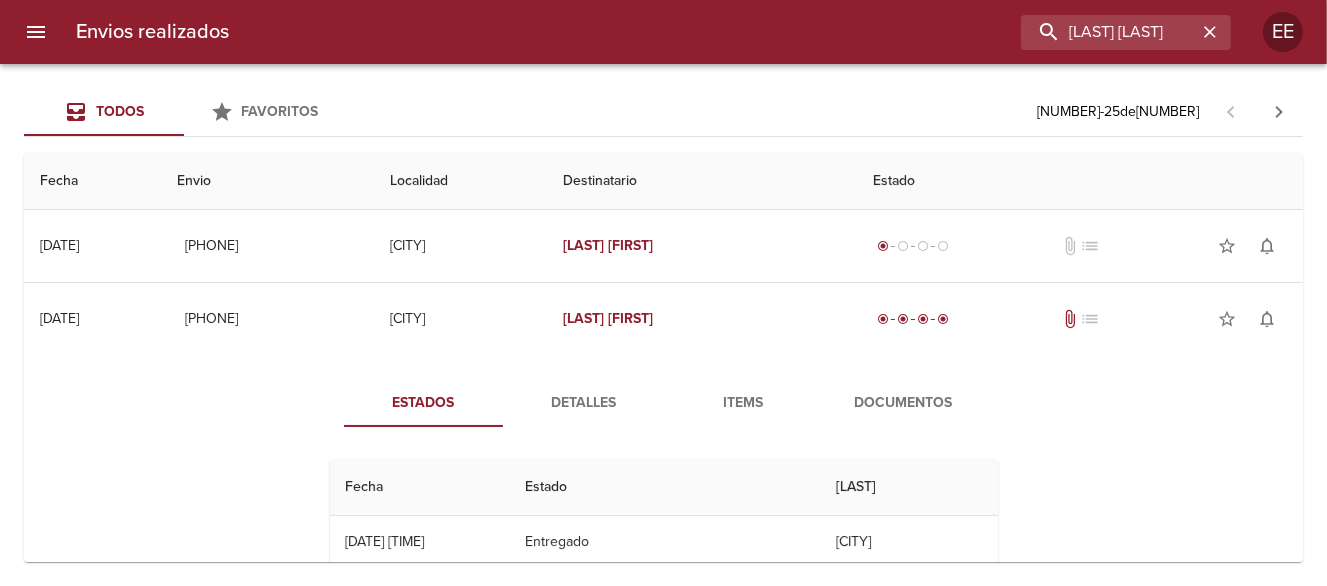 click on "Documentos" at bounding box center (904, 403) 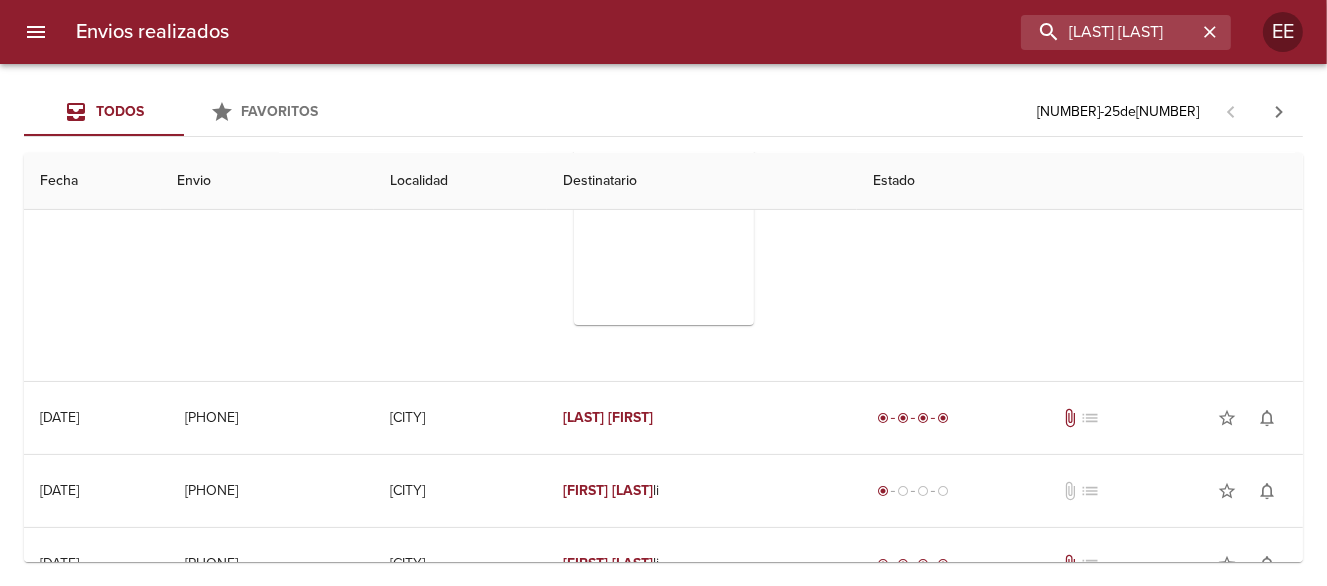 scroll, scrollTop: 500, scrollLeft: 0, axis: vertical 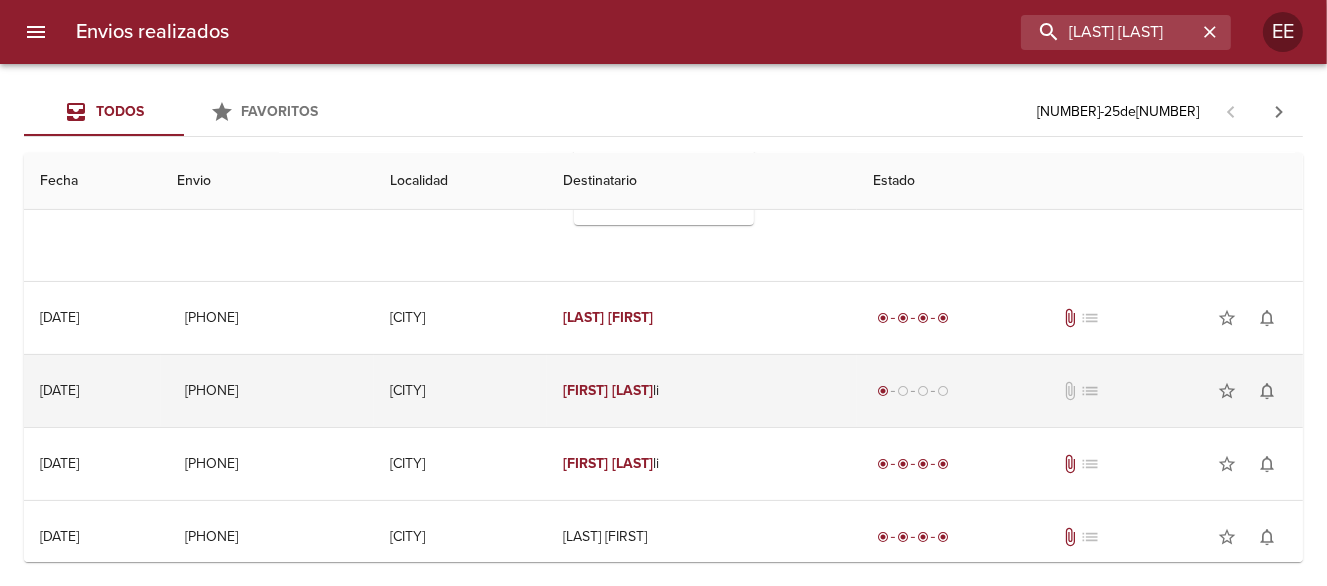 click on "[LAST]" at bounding box center [632, 390] 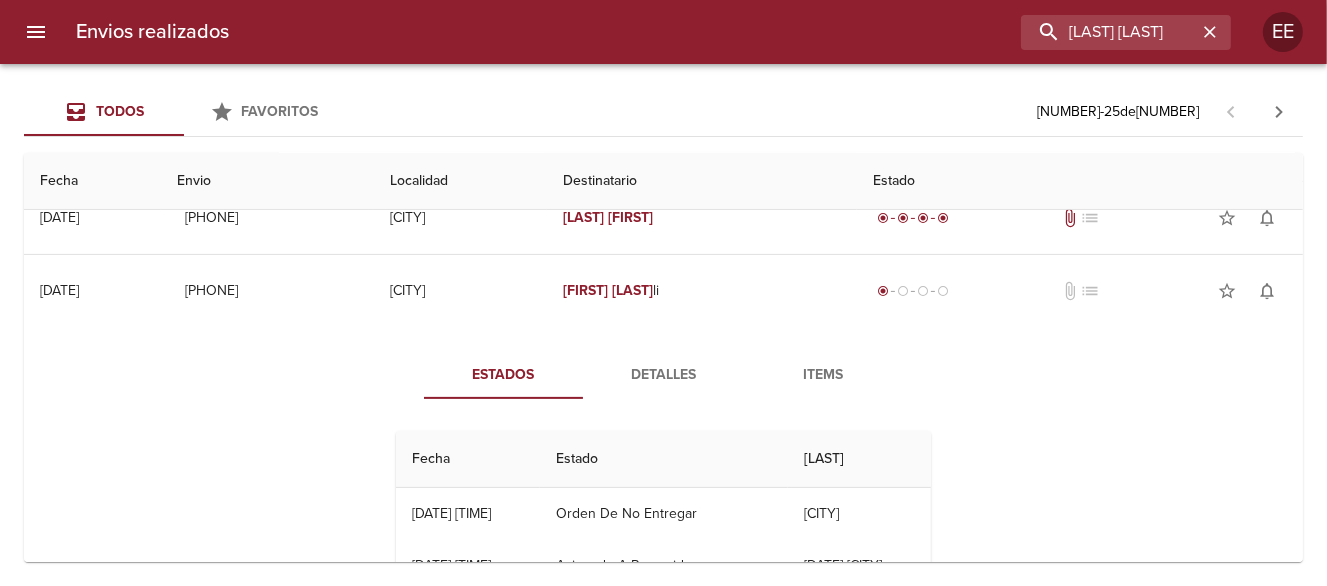 scroll, scrollTop: 700, scrollLeft: 0, axis: vertical 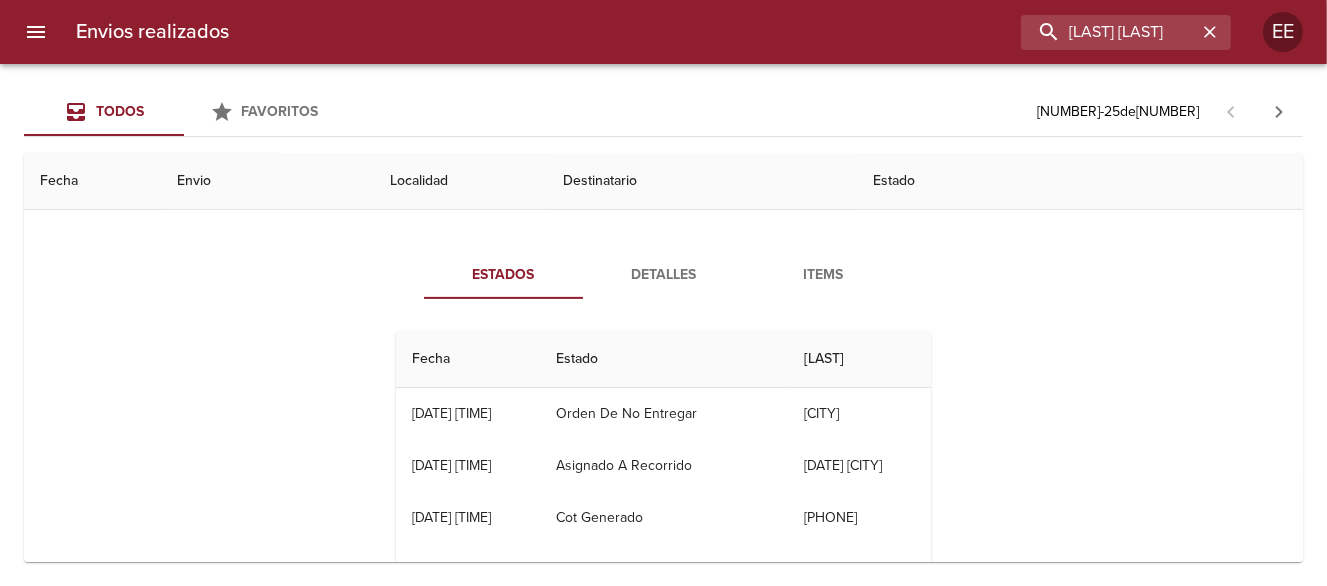 click on "Detalles" at bounding box center [664, 275] 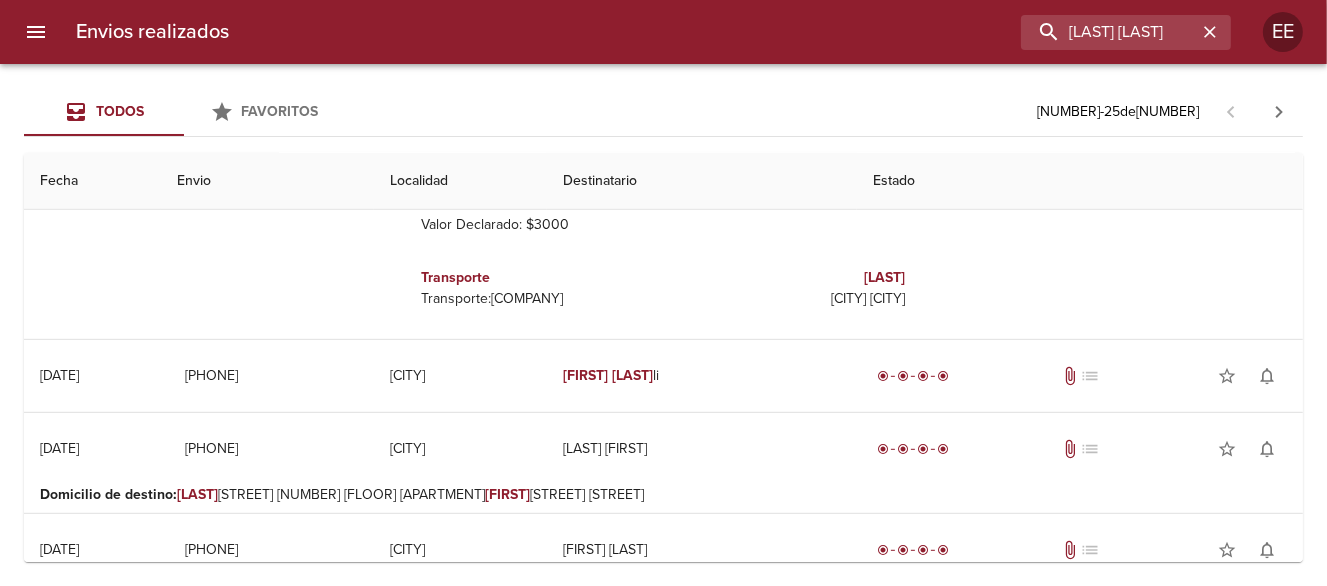 scroll, scrollTop: 700, scrollLeft: 0, axis: vertical 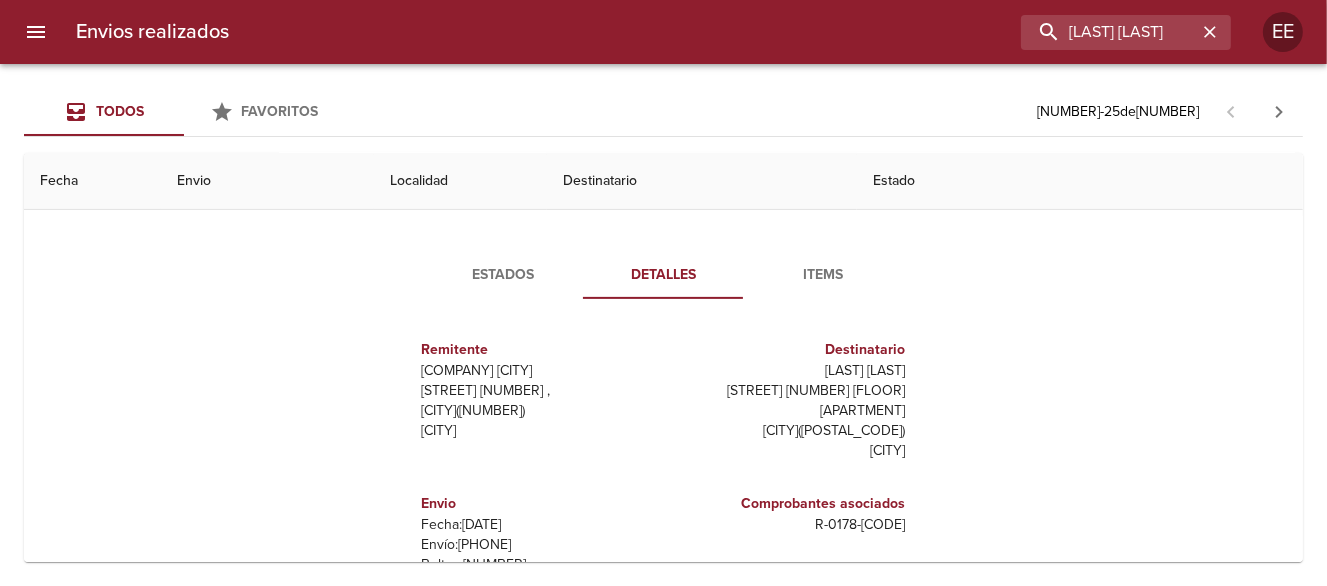 click on "Items" at bounding box center [824, 275] 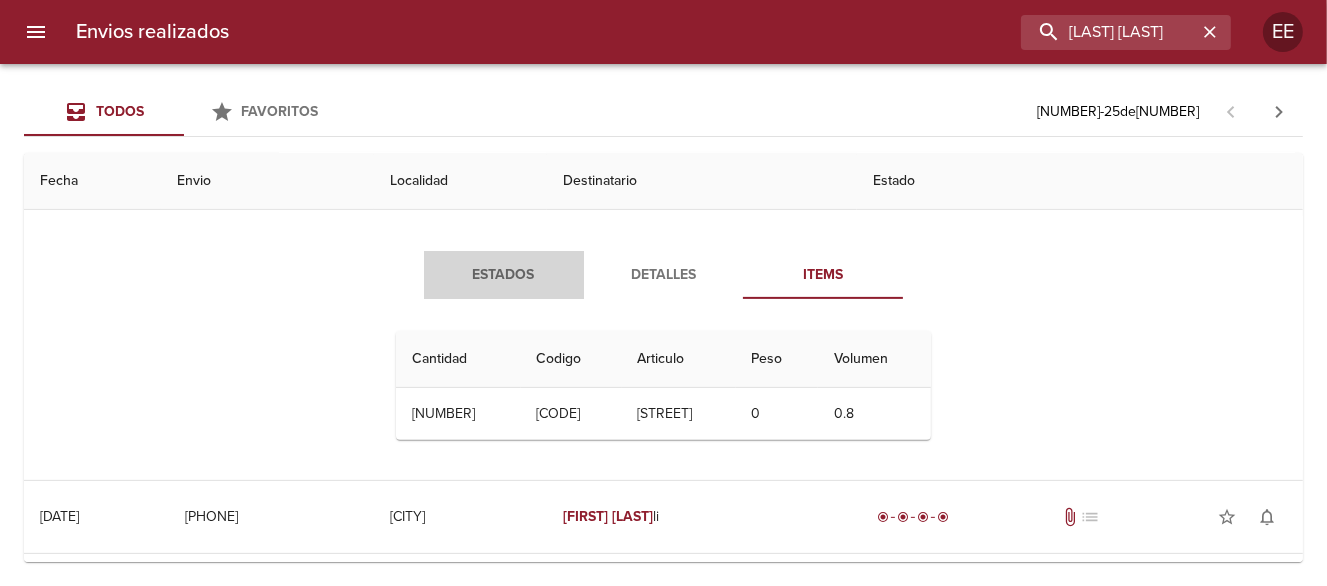 click on "Estados" at bounding box center (504, 275) 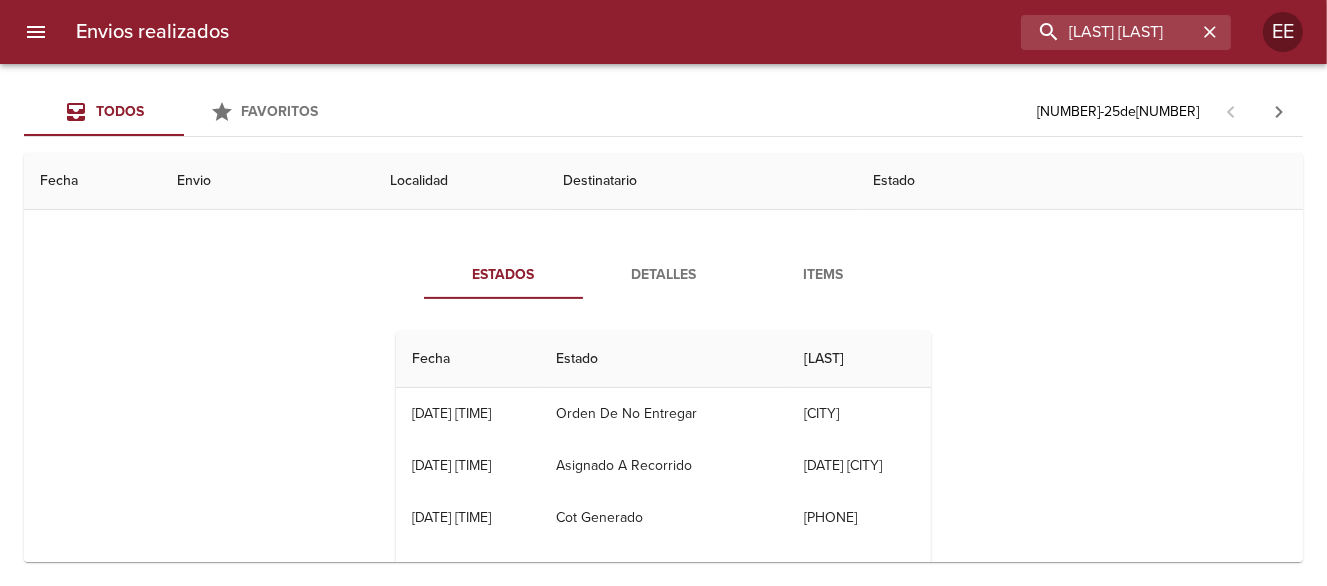 click on "Detalles" at bounding box center (664, 275) 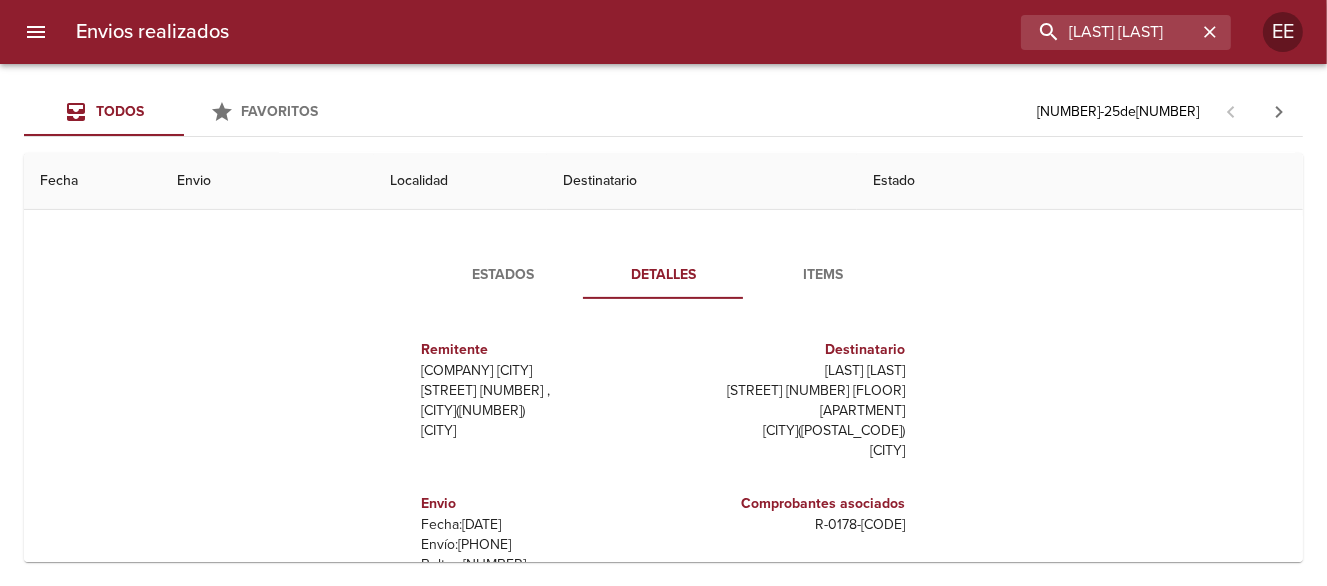 click on "Items" at bounding box center (824, 275) 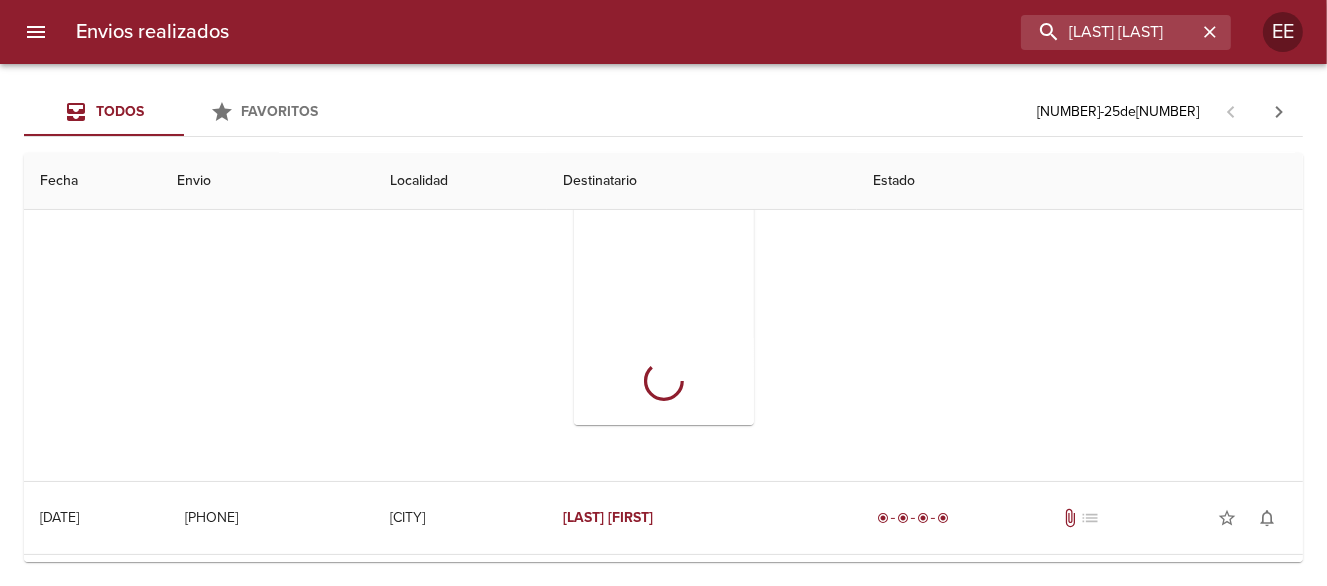 scroll, scrollTop: 0, scrollLeft: 0, axis: both 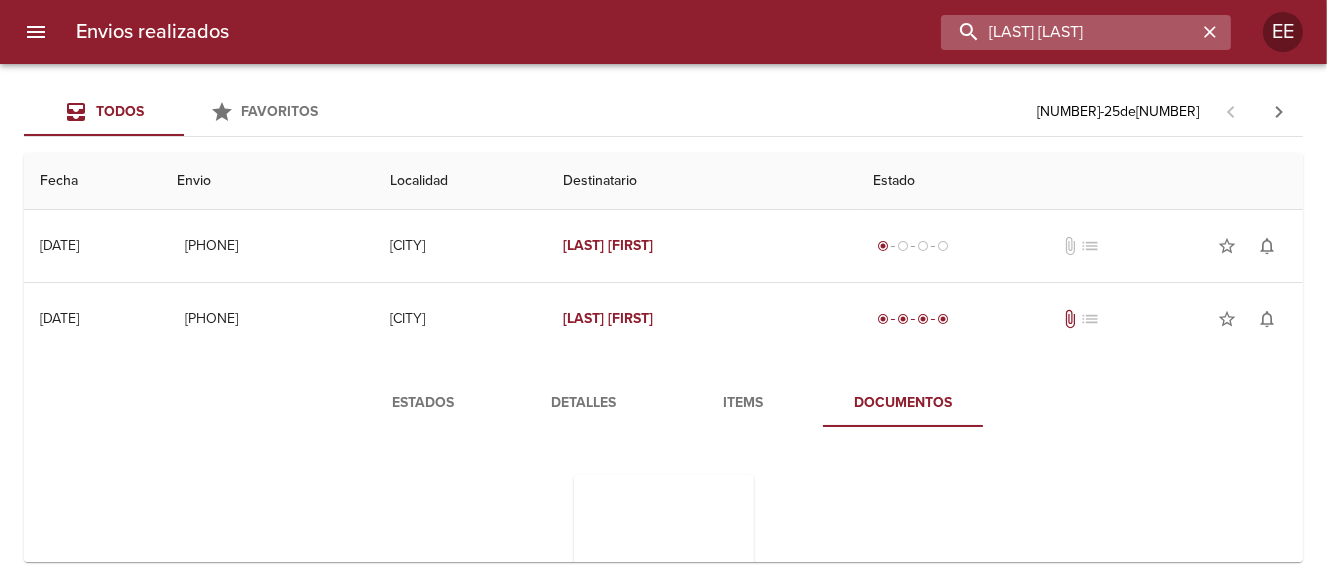 drag, startPoint x: 1074, startPoint y: 32, endPoint x: 1220, endPoint y: 34, distance: 146.0137 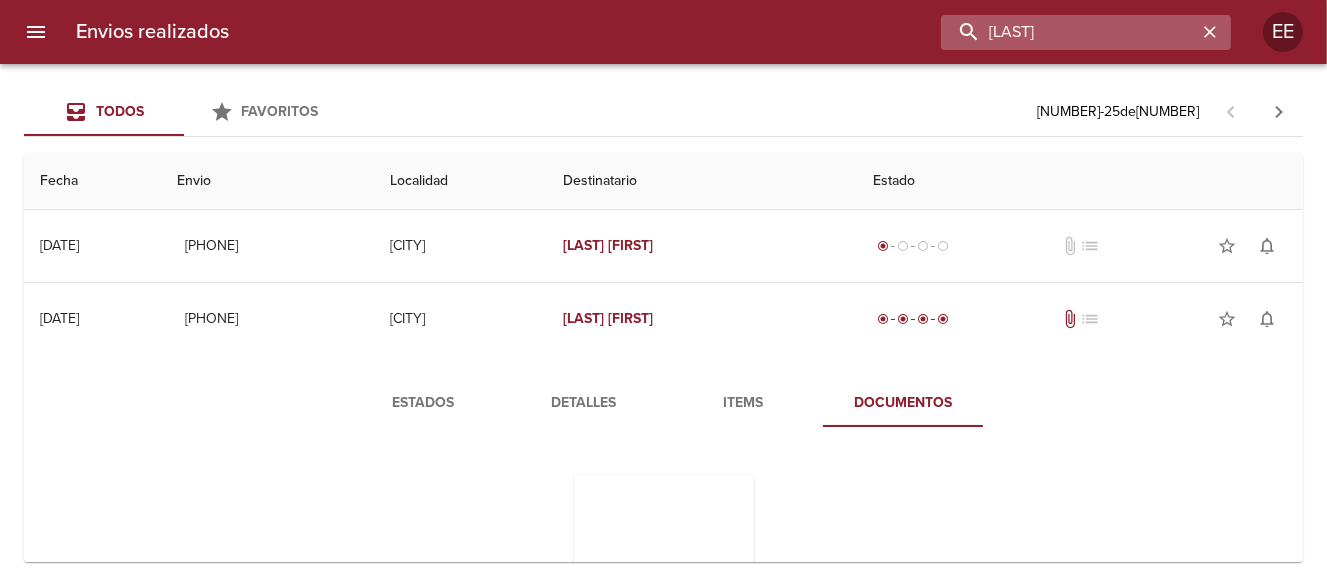 click on "POLUCIANO MO" at bounding box center (1069, 32) 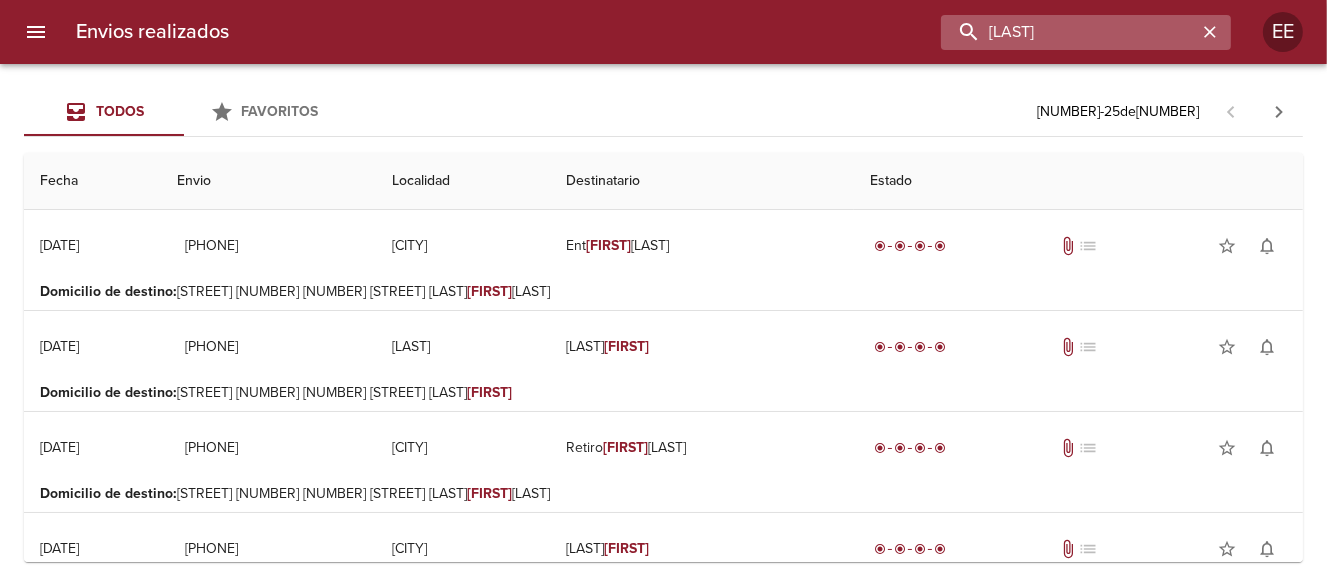 click on "LUCIANO MO" at bounding box center [1069, 32] 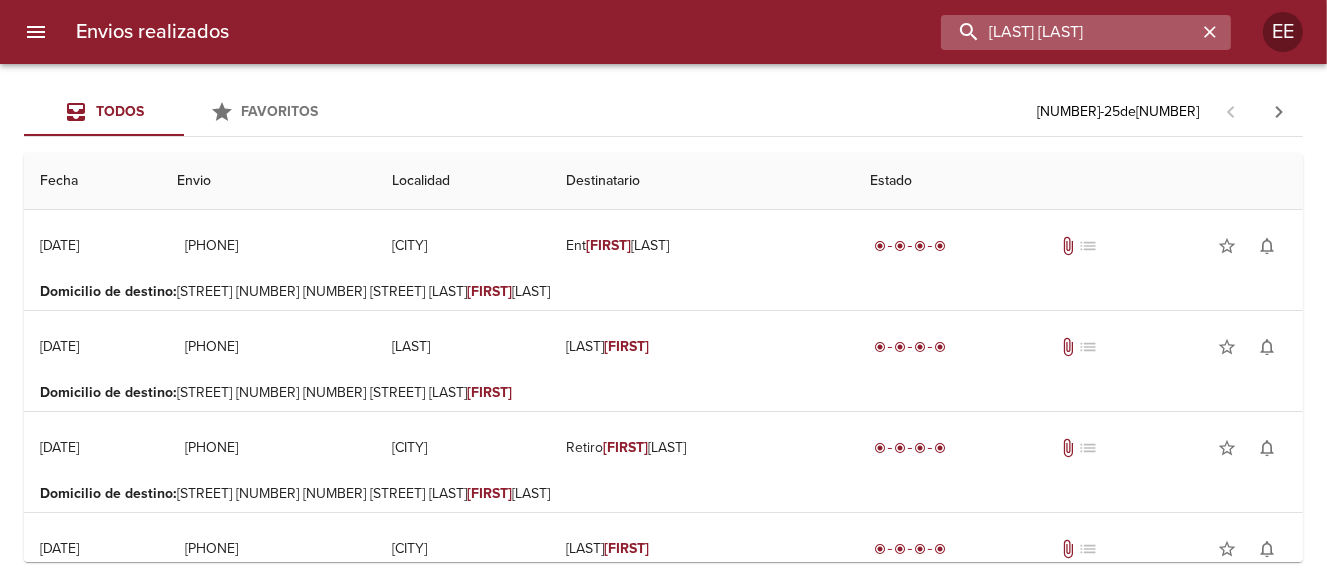 click on "LUCIANO MO X" at bounding box center (1069, 32) 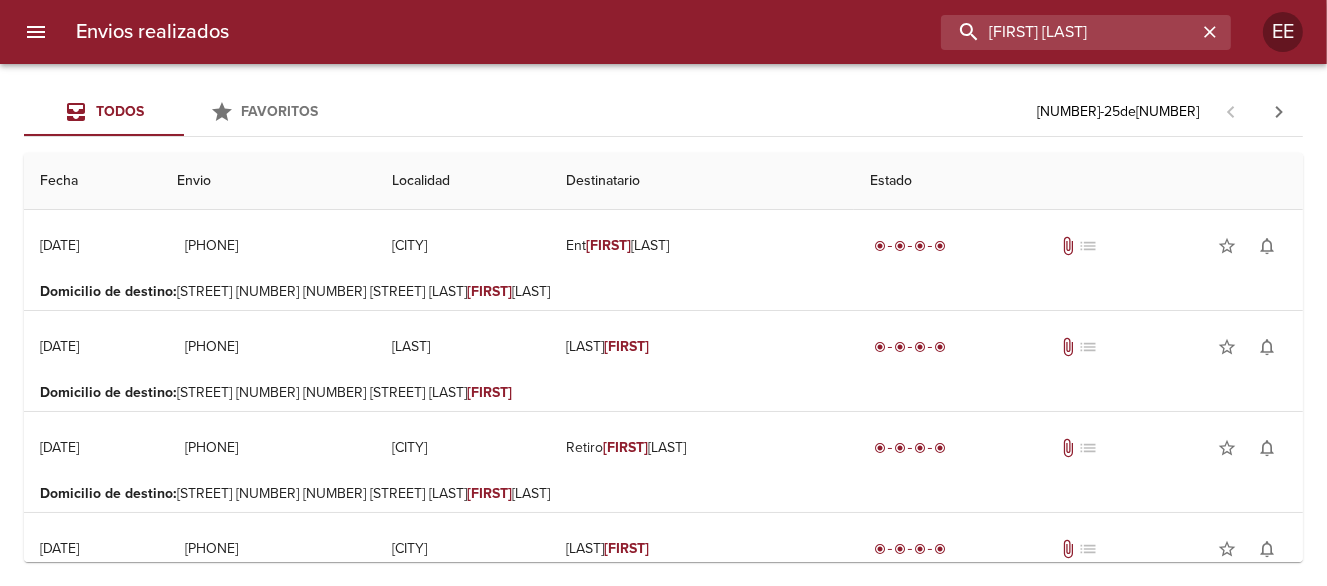 type on "LUCIANO MOX" 